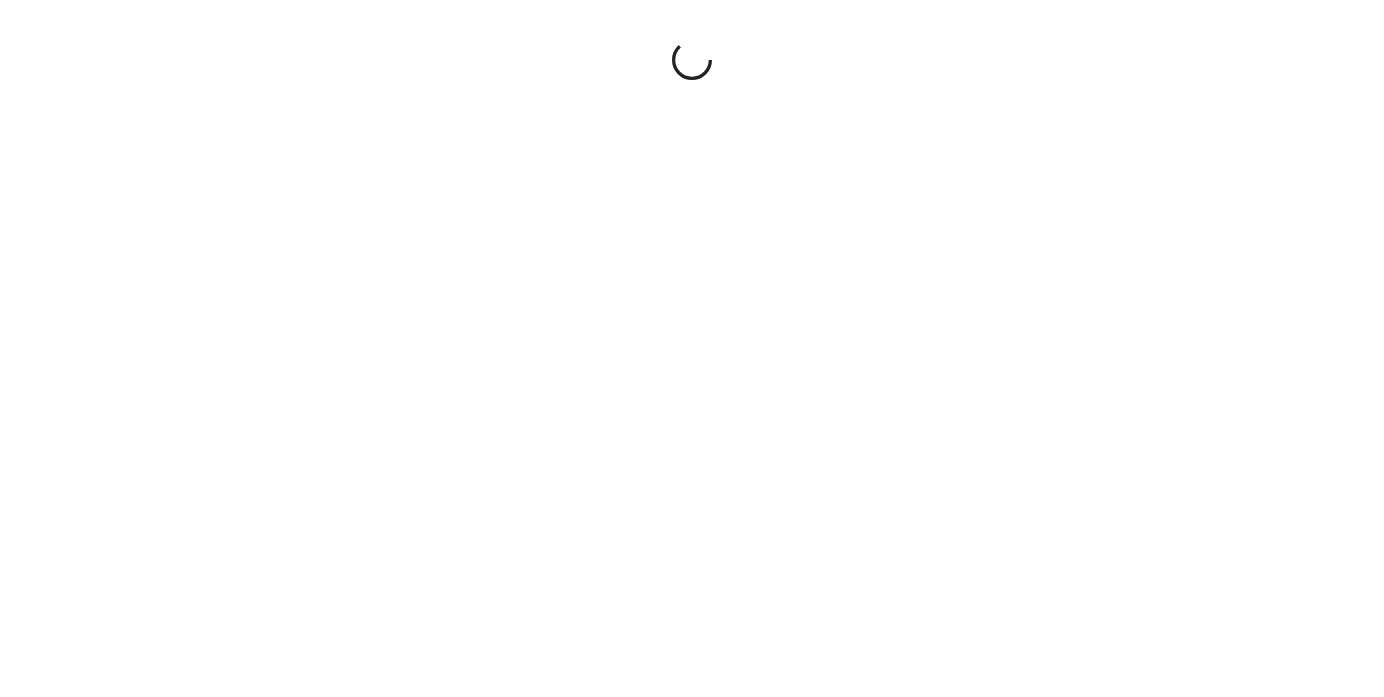 scroll, scrollTop: 0, scrollLeft: 0, axis: both 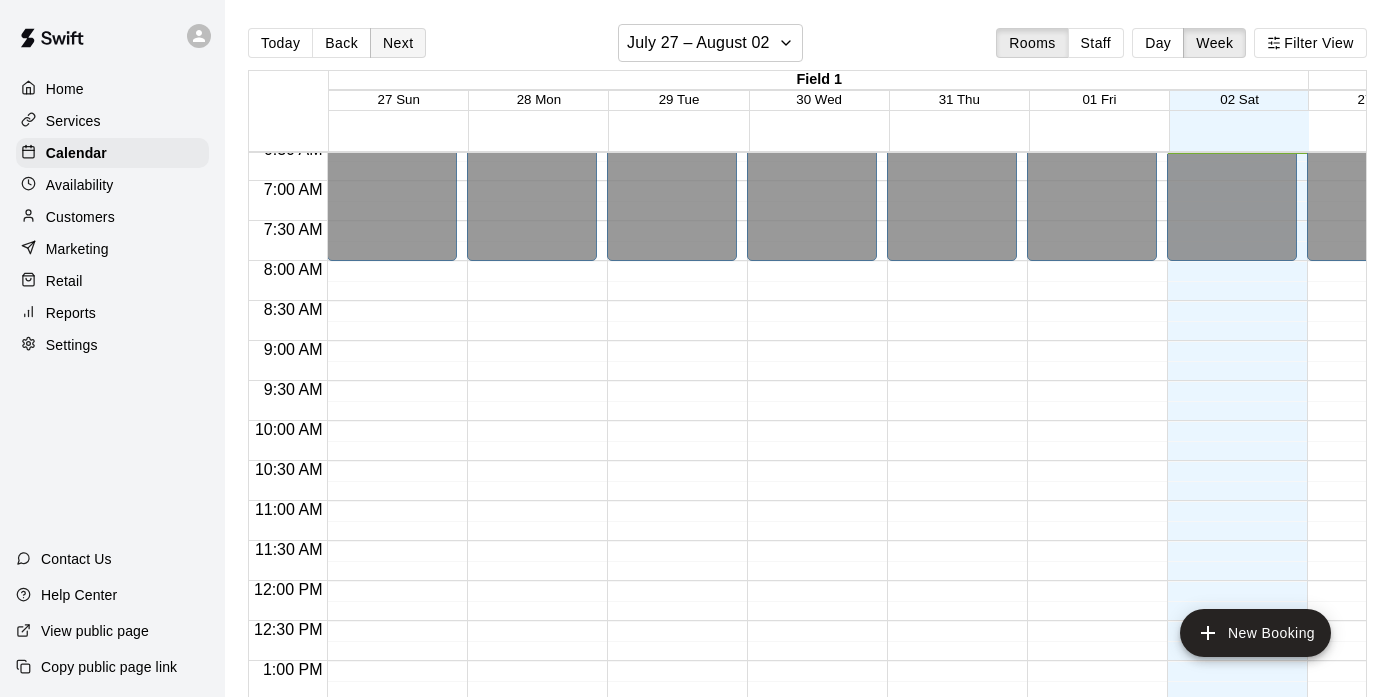 click on "Next" at bounding box center (398, 43) 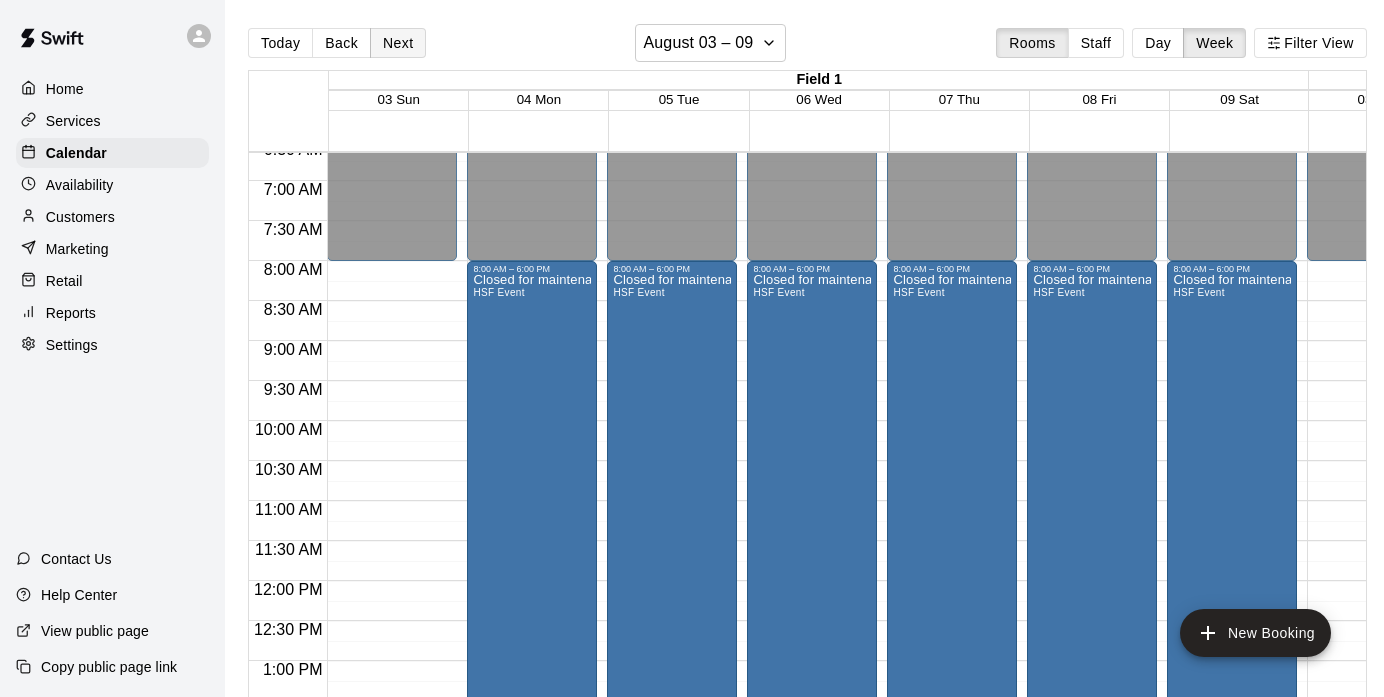 click on "Next" at bounding box center [398, 43] 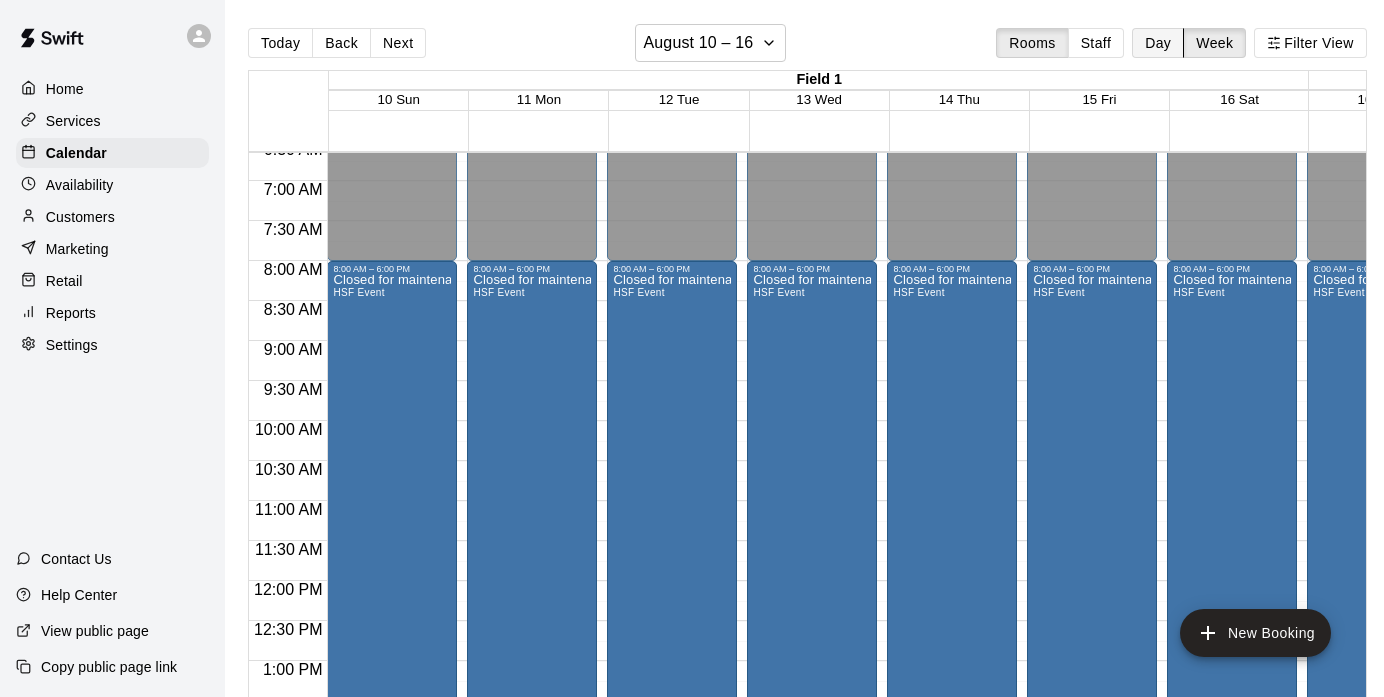 click on "Day" at bounding box center (1158, 43) 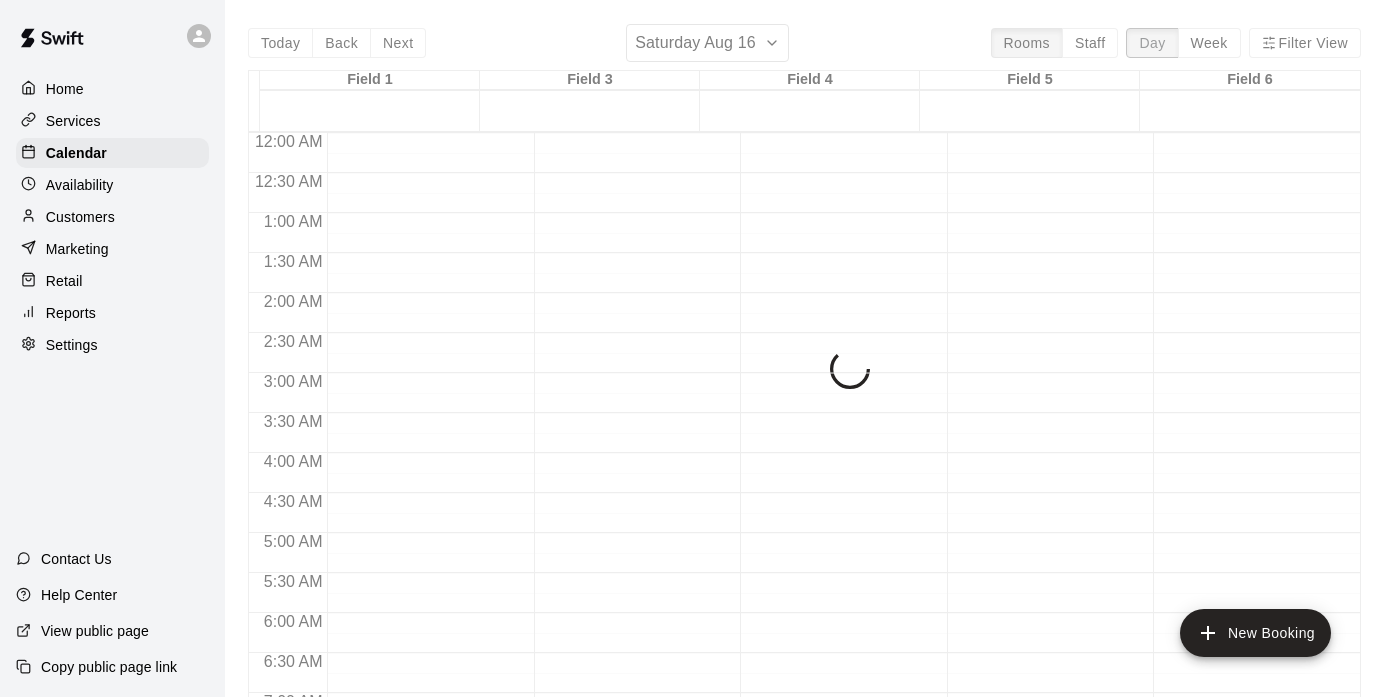 scroll, scrollTop: 533, scrollLeft: 0, axis: vertical 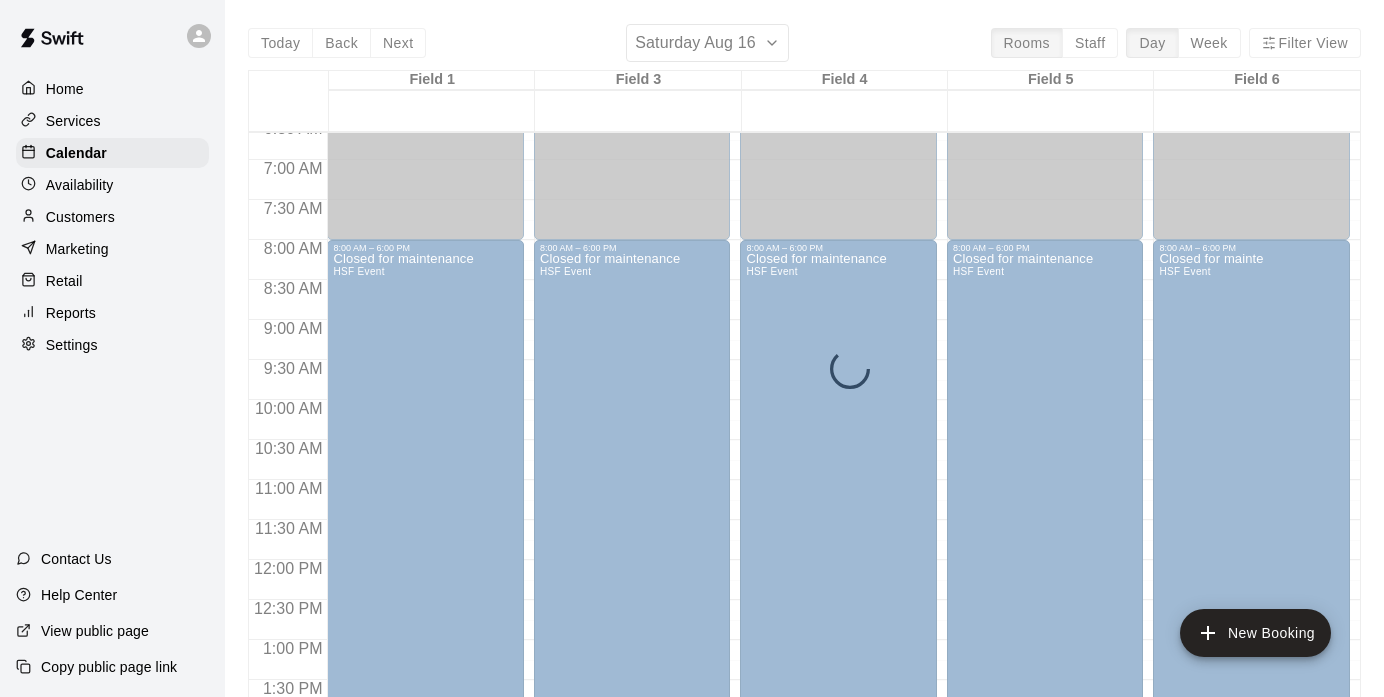 click on "Week" at bounding box center [1209, 43] 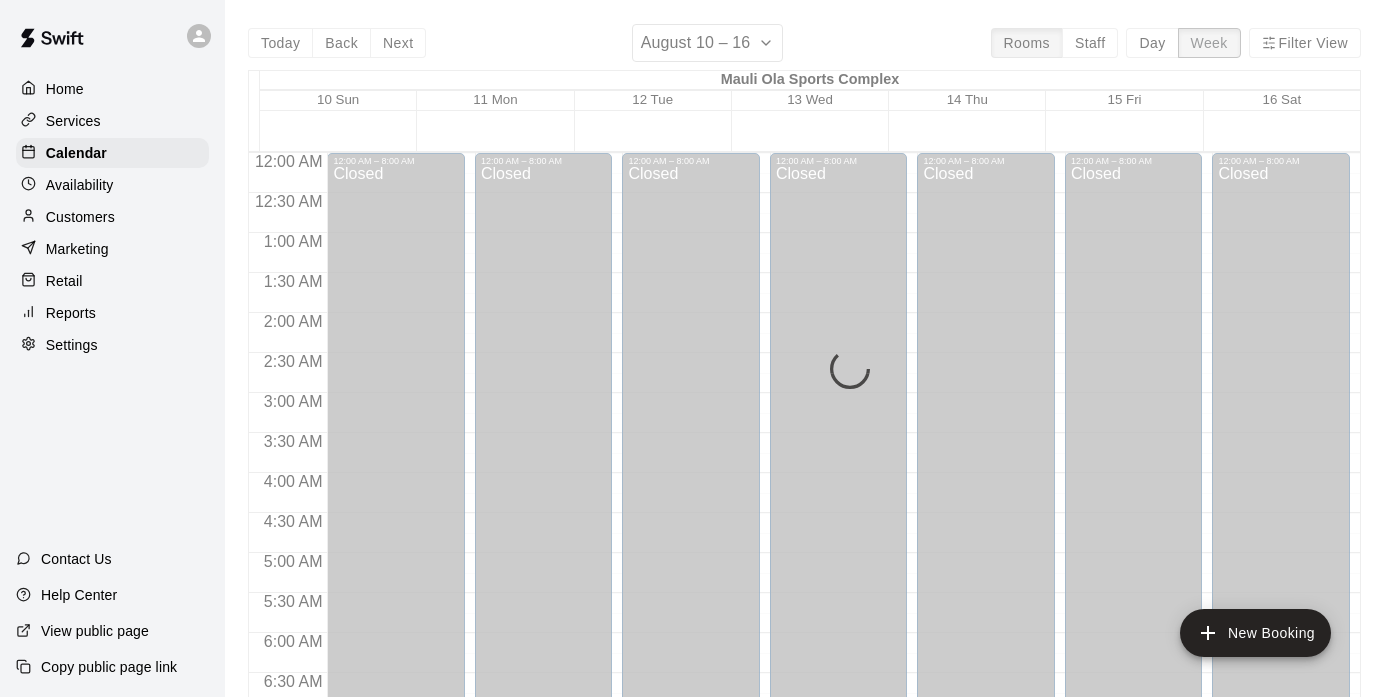 scroll, scrollTop: 533, scrollLeft: 0, axis: vertical 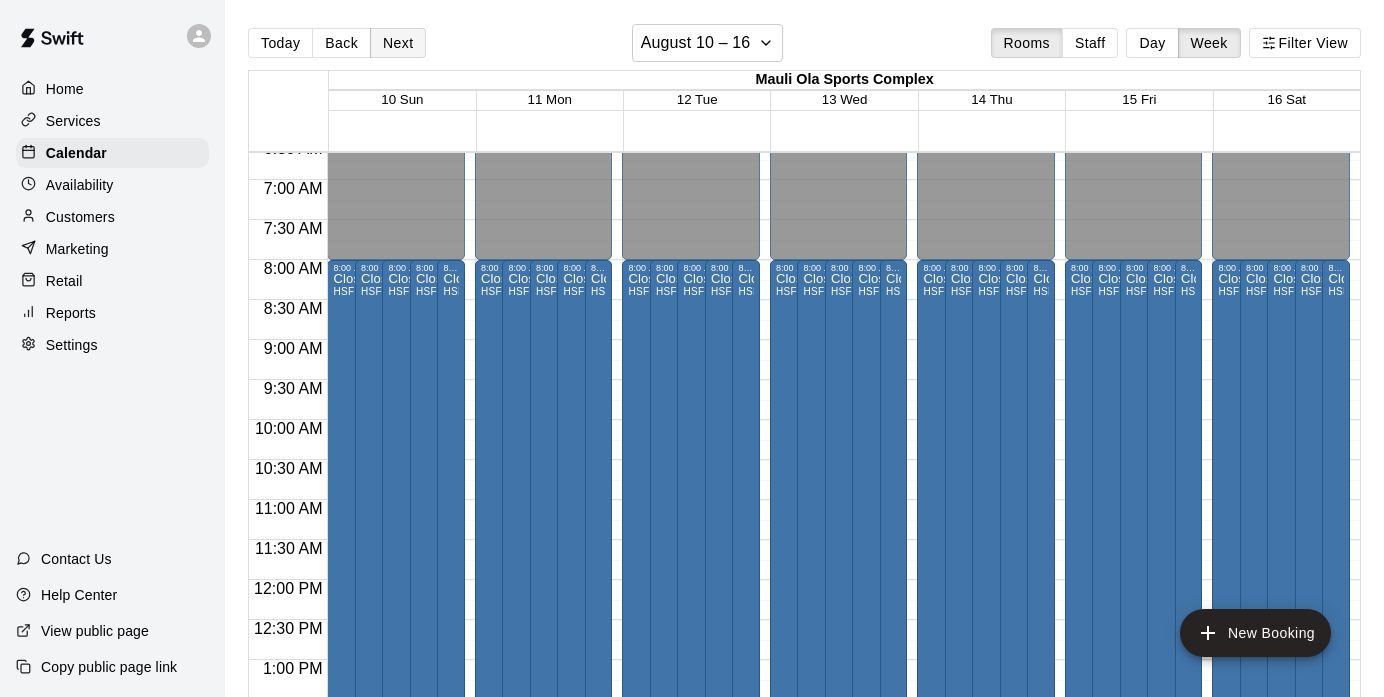 click on "Next" at bounding box center [398, 43] 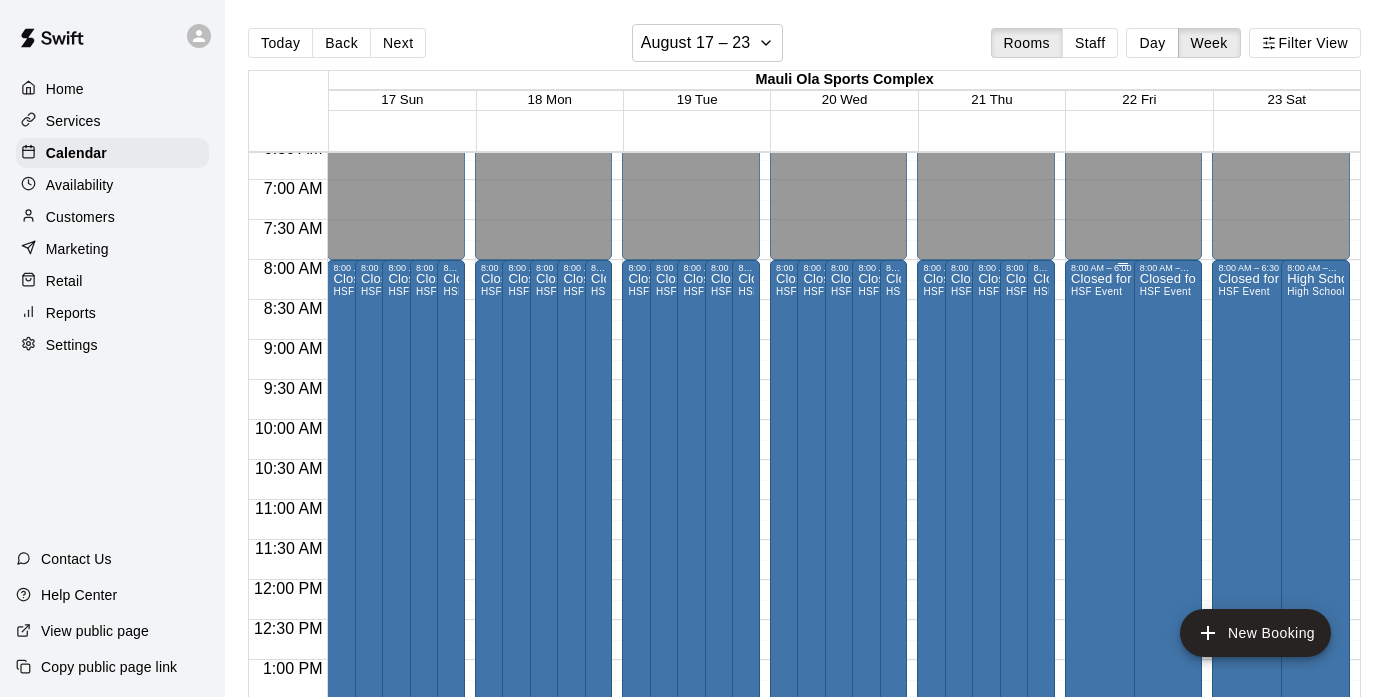 click on "Closed for maintenance  HSF Event" at bounding box center [1123, 621] 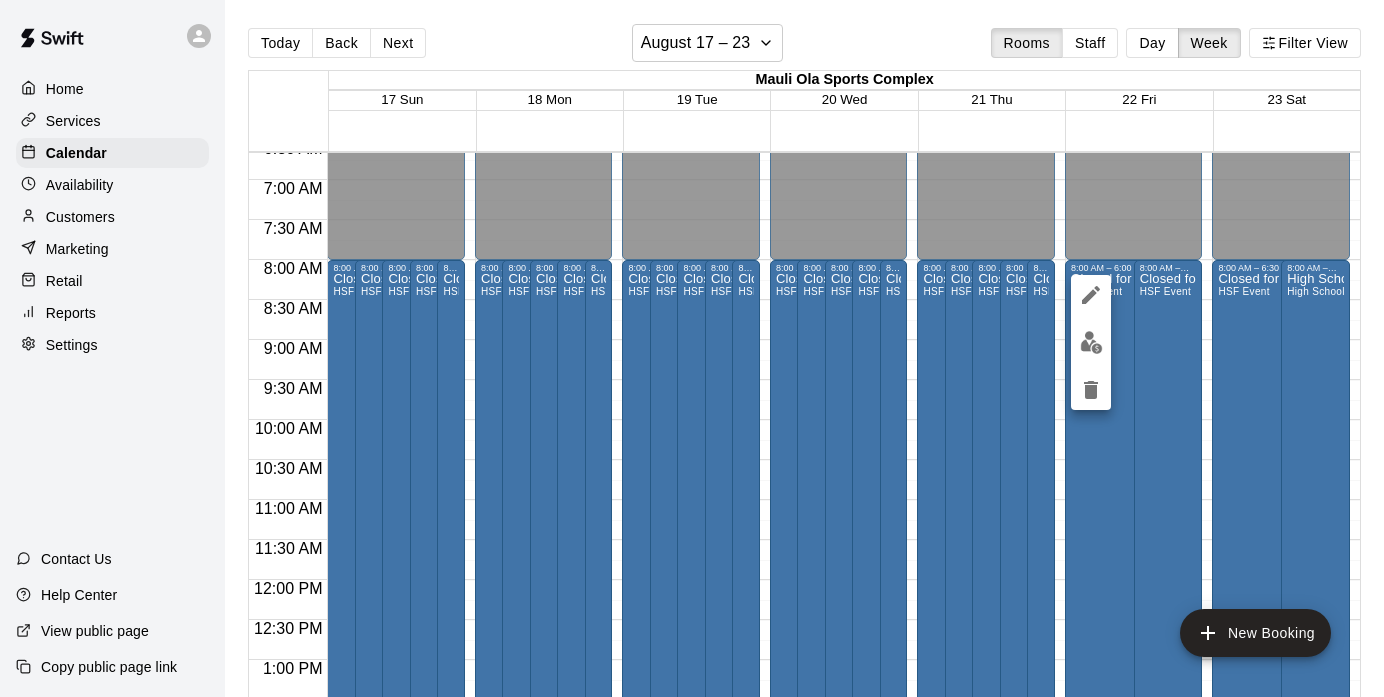 click at bounding box center (692, 348) 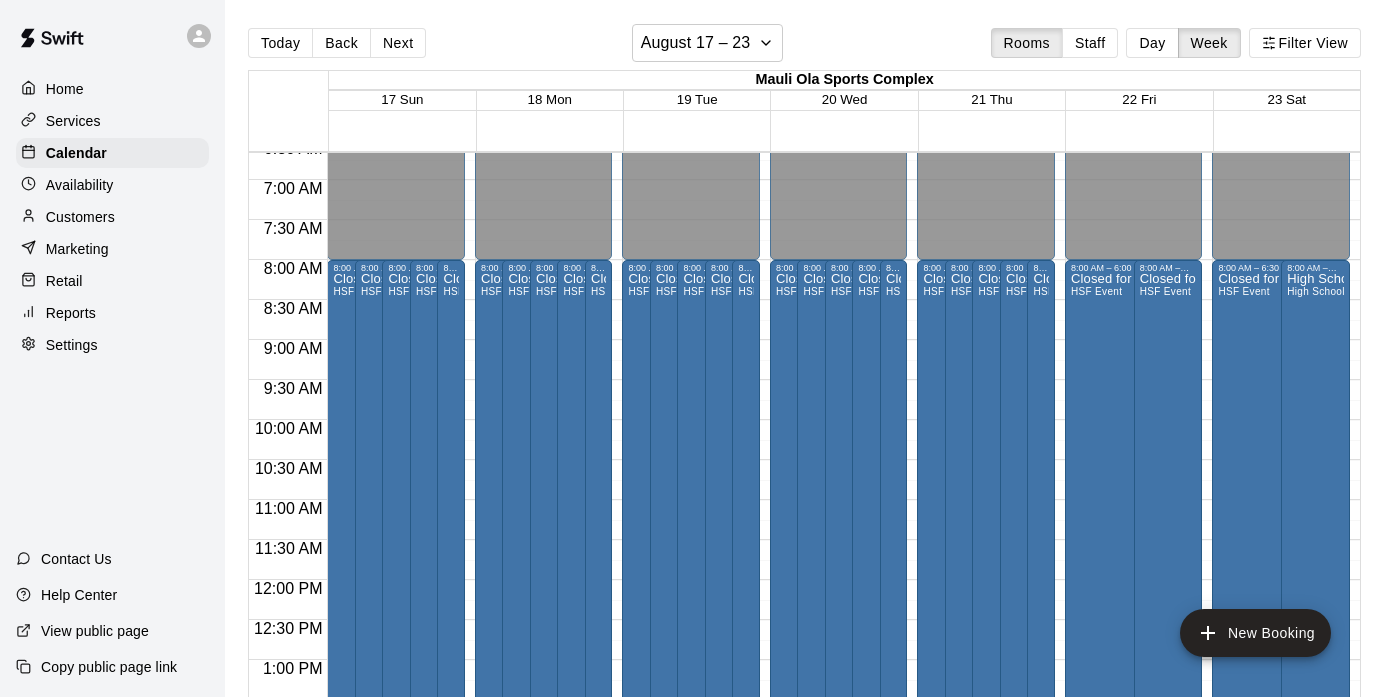 click at bounding box center [844, 141] 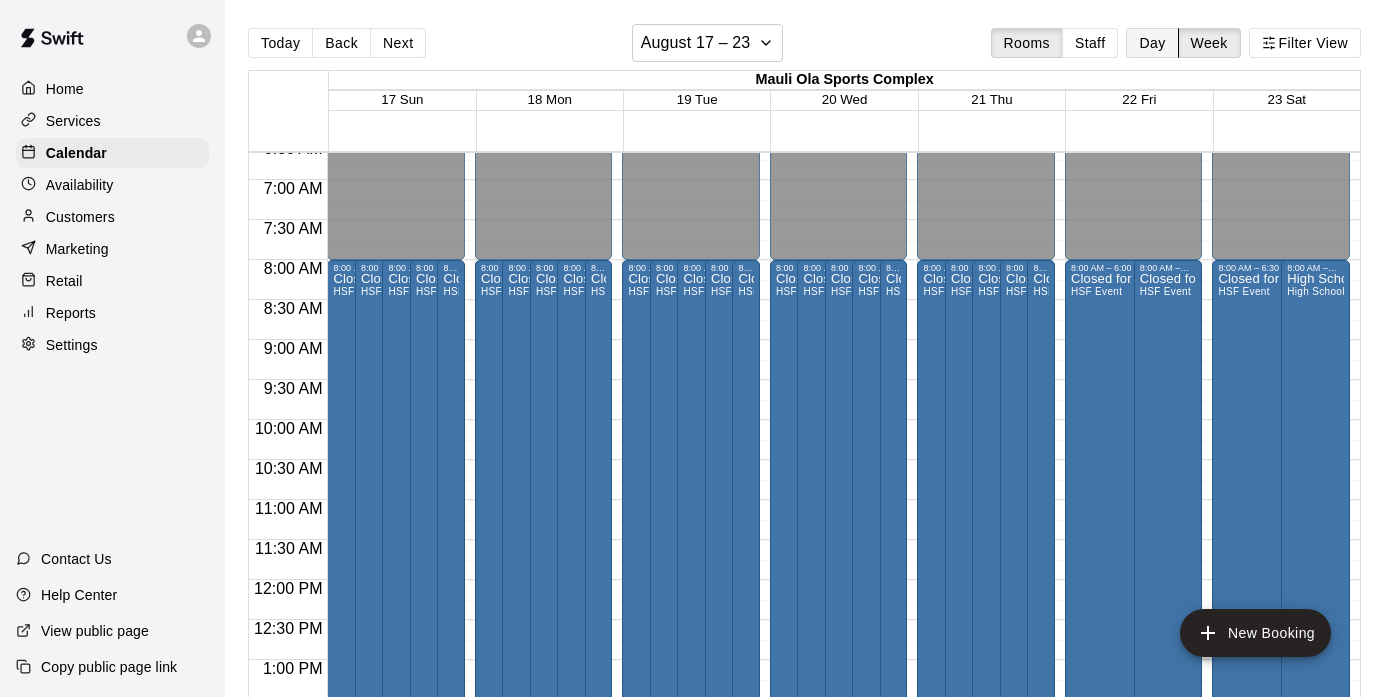 click on "Day" at bounding box center (1152, 43) 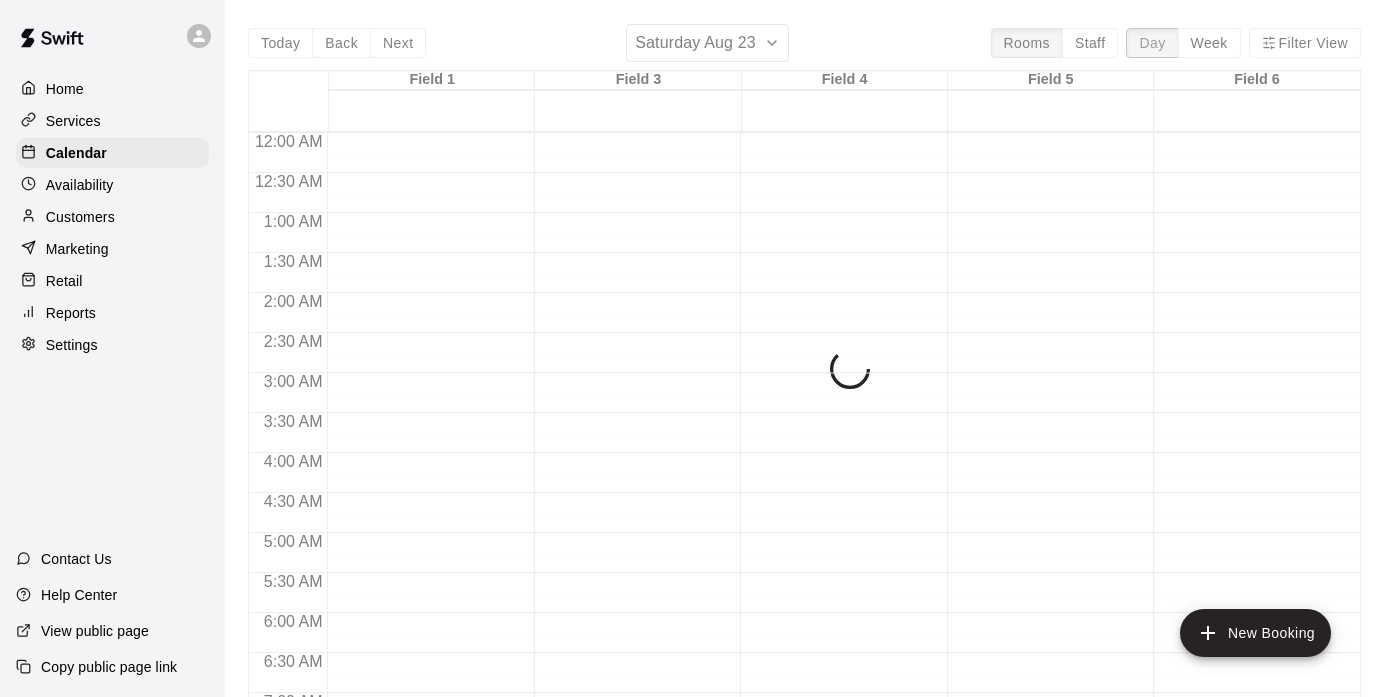 scroll, scrollTop: 534, scrollLeft: 0, axis: vertical 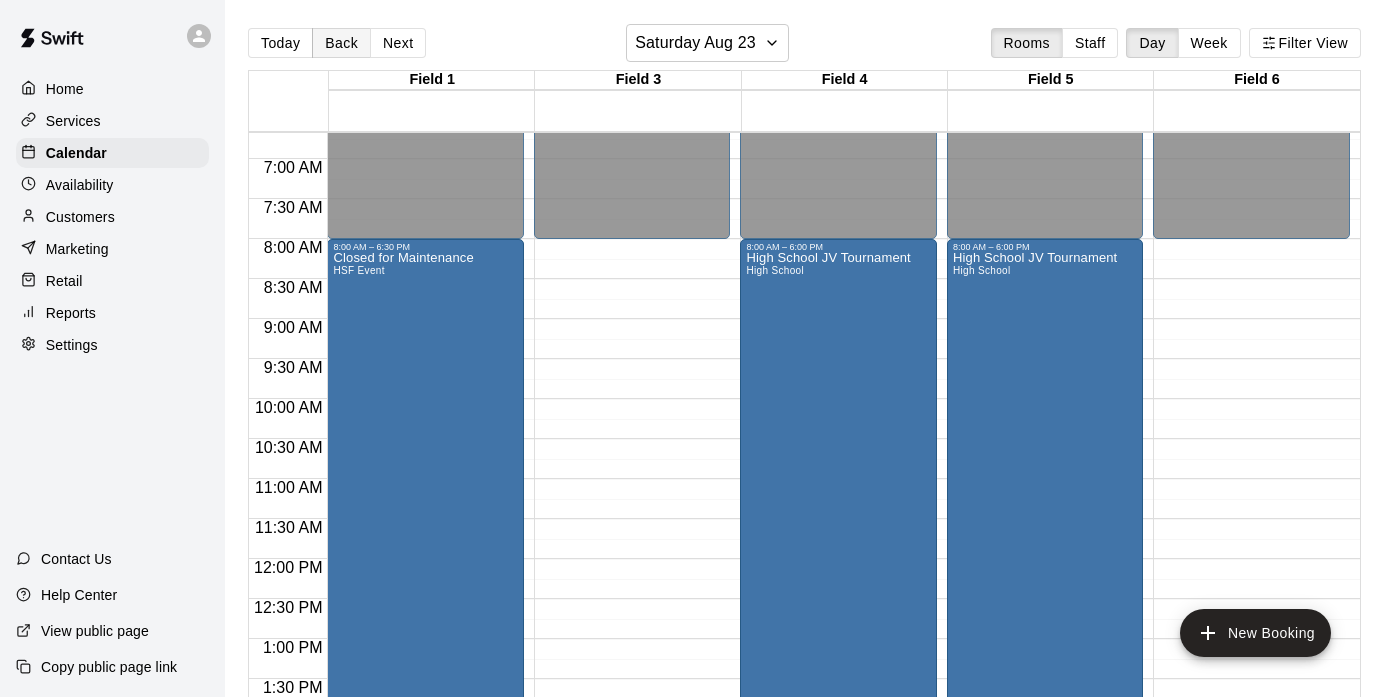 click on "Back" at bounding box center [341, 43] 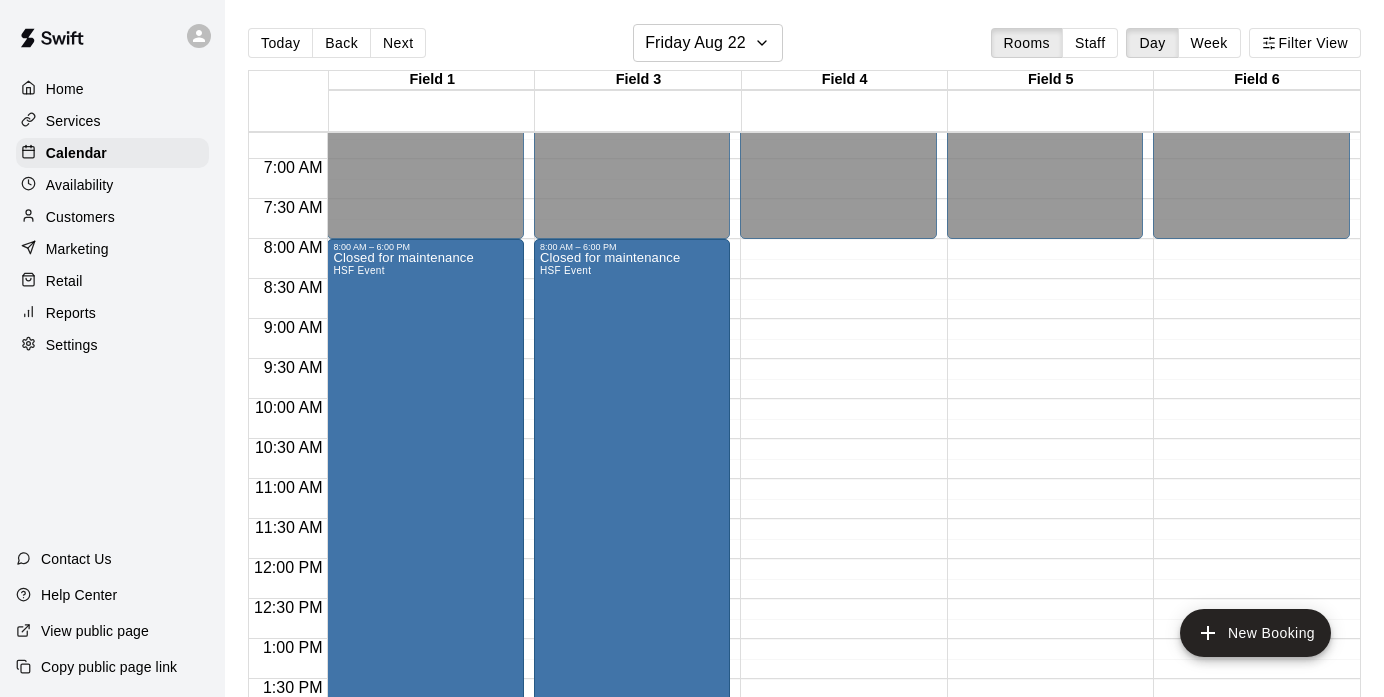 click on "12:00 AM – 8:00 AM Closed 7:00 PM – 11:59 PM Closed" at bounding box center [838, 559] 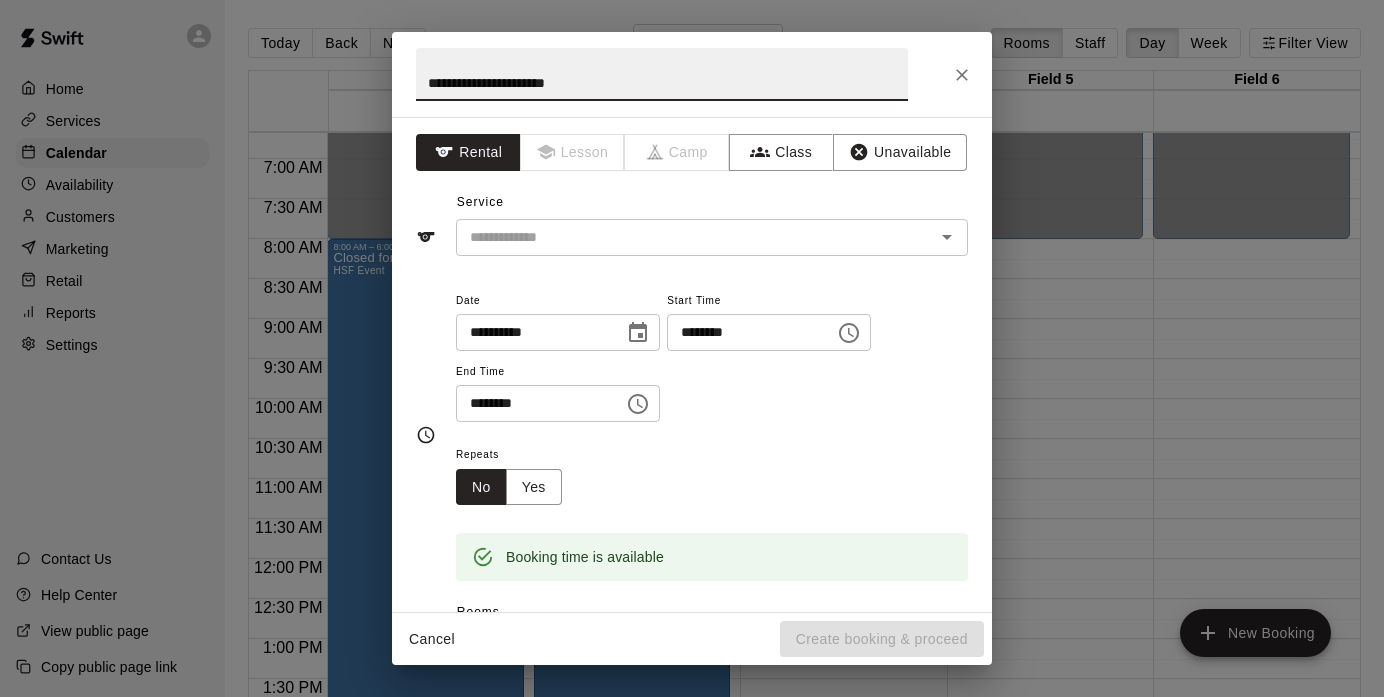type on "**********" 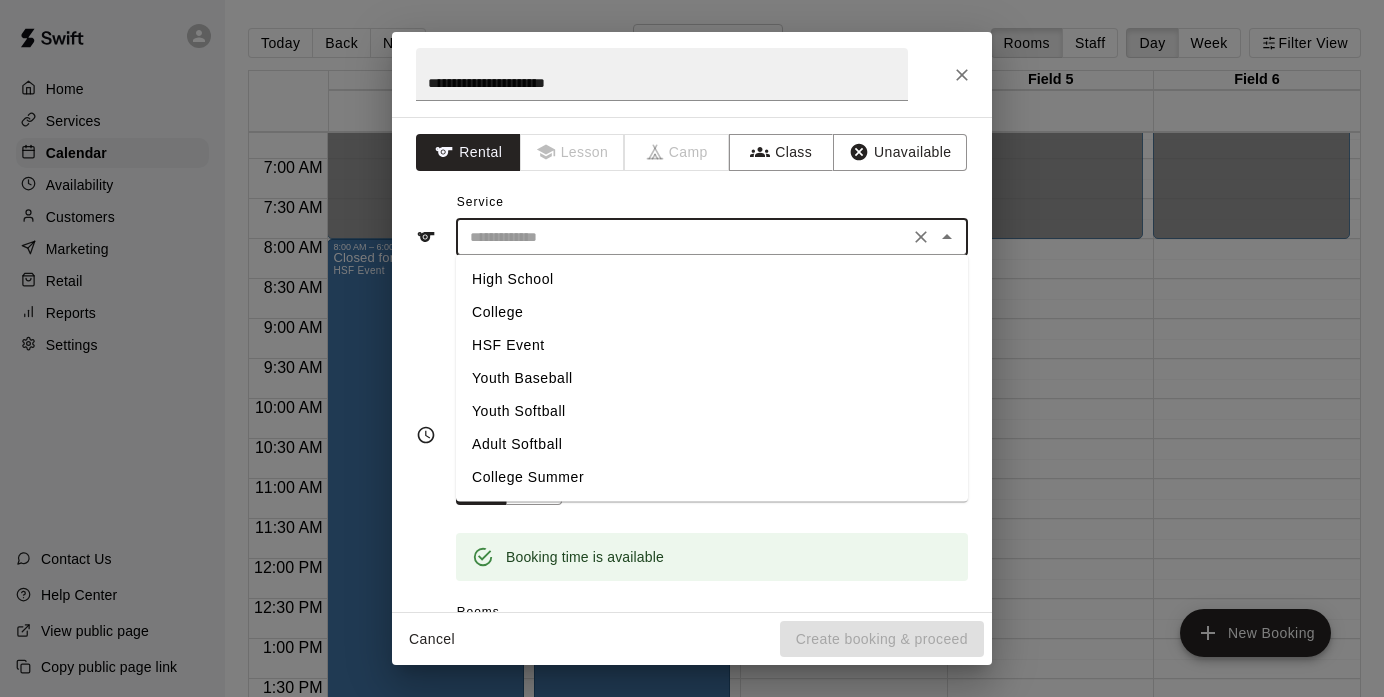 drag, startPoint x: 833, startPoint y: 250, endPoint x: 768, endPoint y: 244, distance: 65.27634 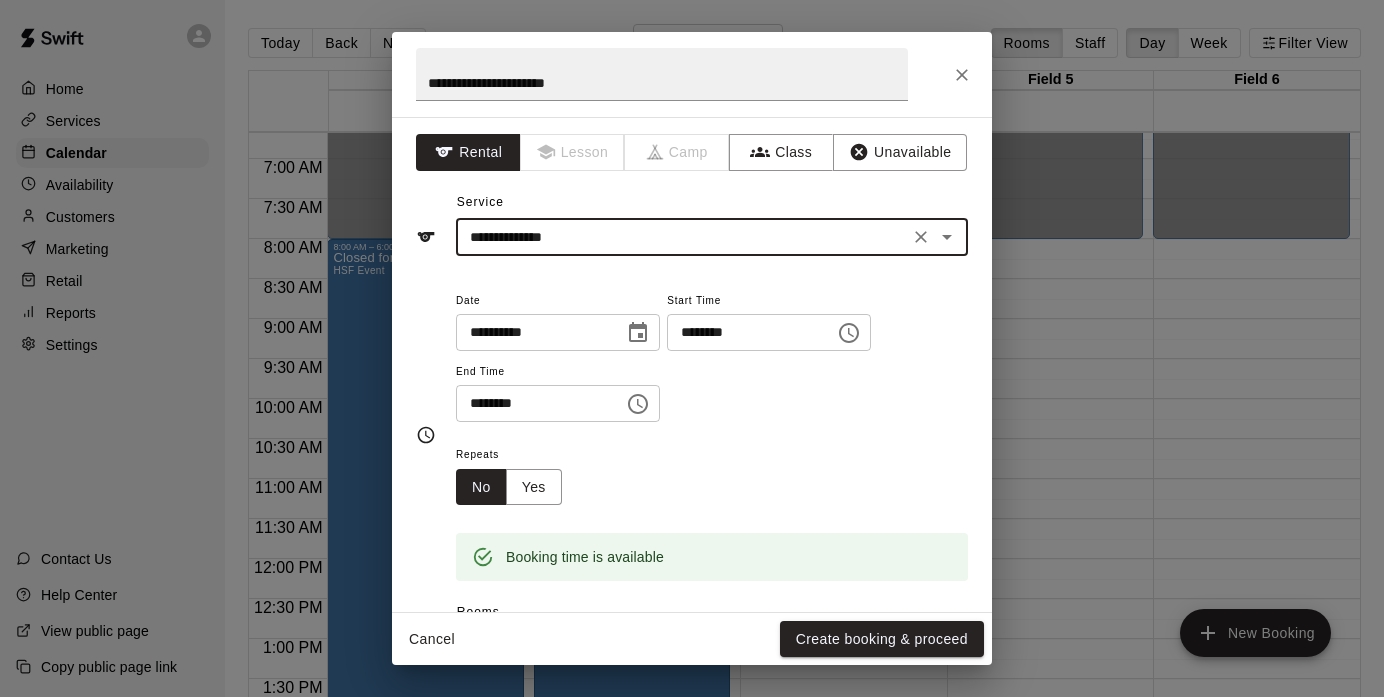 click on "********" at bounding box center [533, 403] 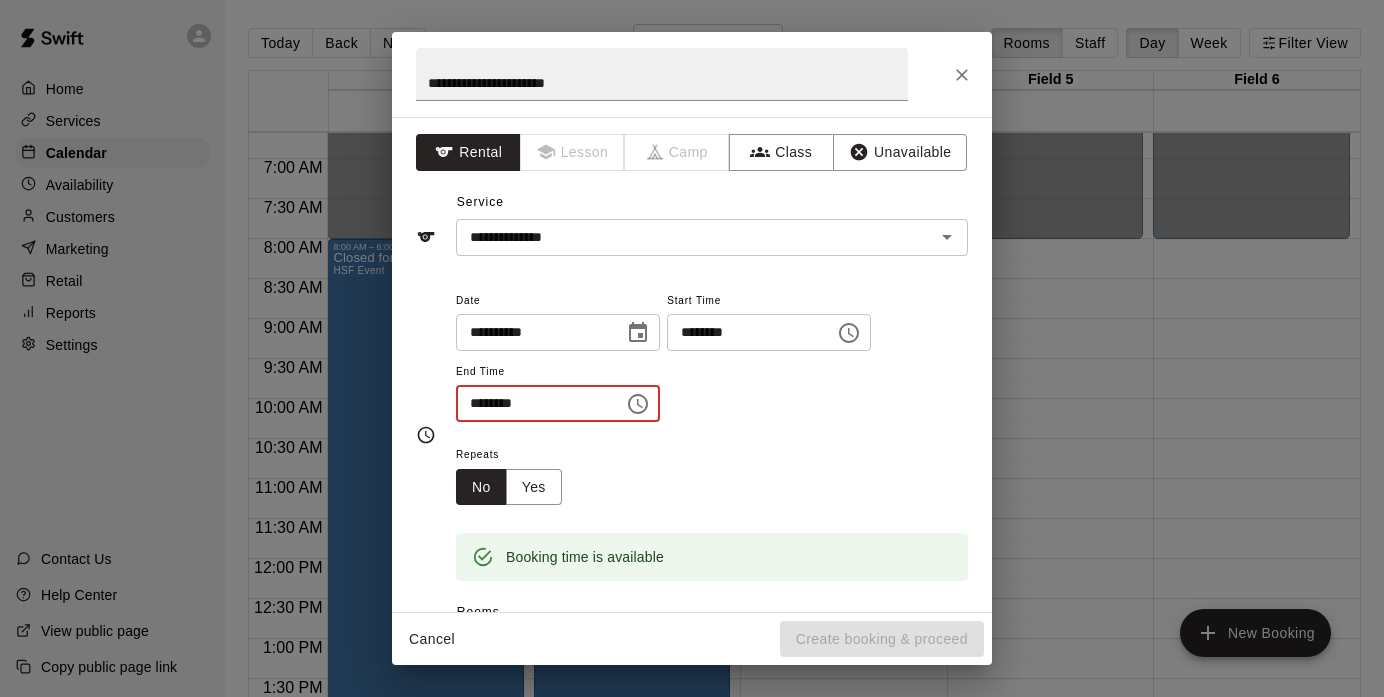 type on "********" 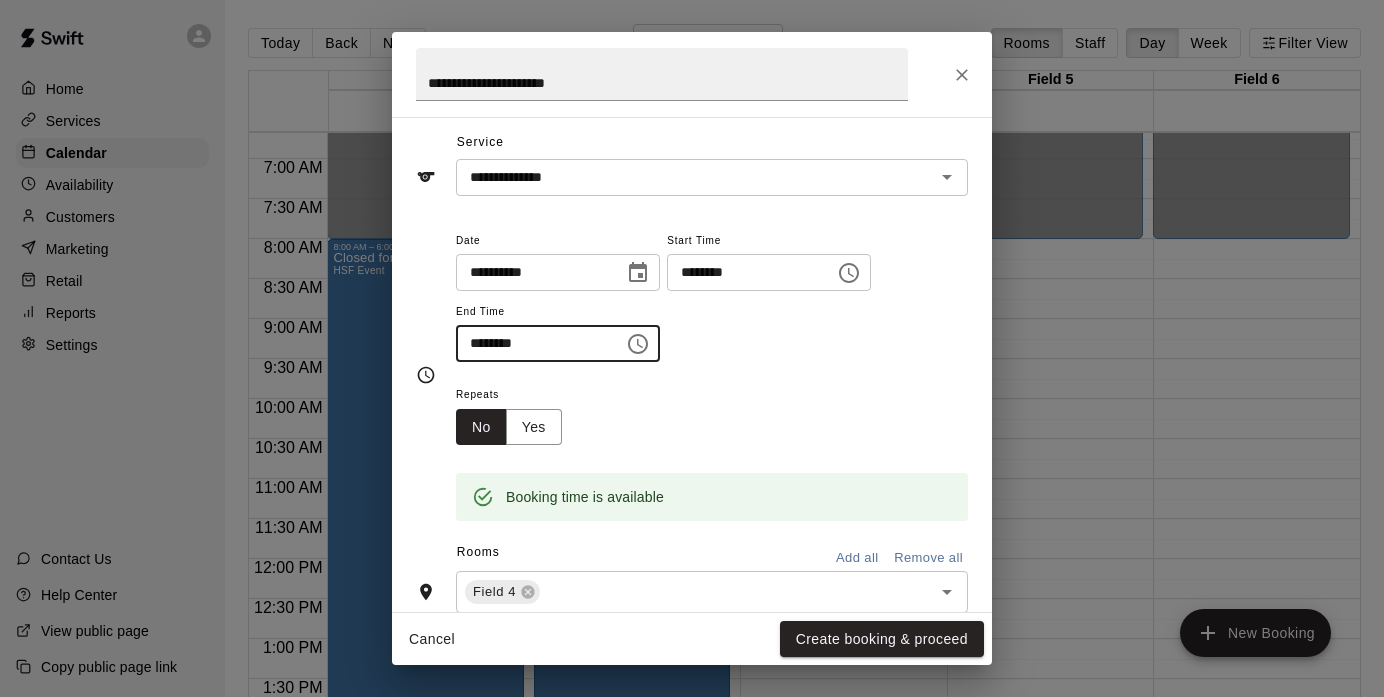 scroll, scrollTop: 73, scrollLeft: 0, axis: vertical 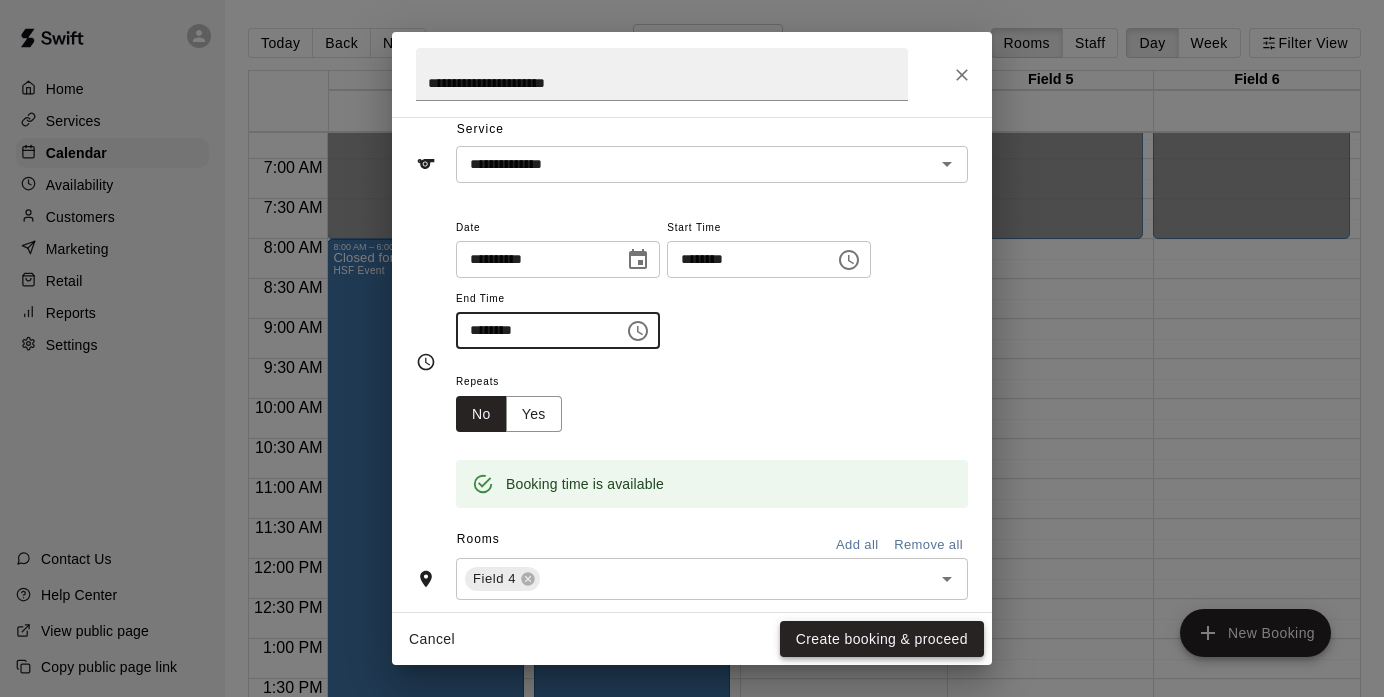 click on "Create booking & proceed" at bounding box center [882, 639] 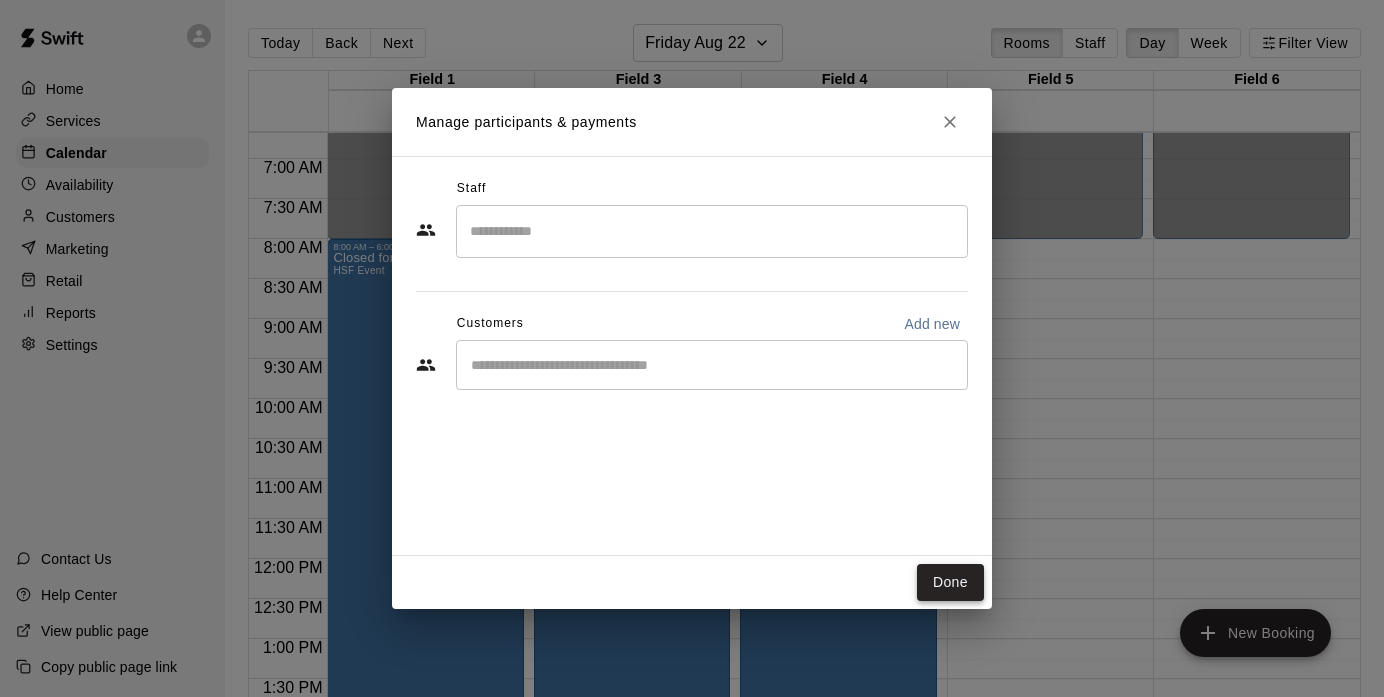 click on "Done" at bounding box center (950, 582) 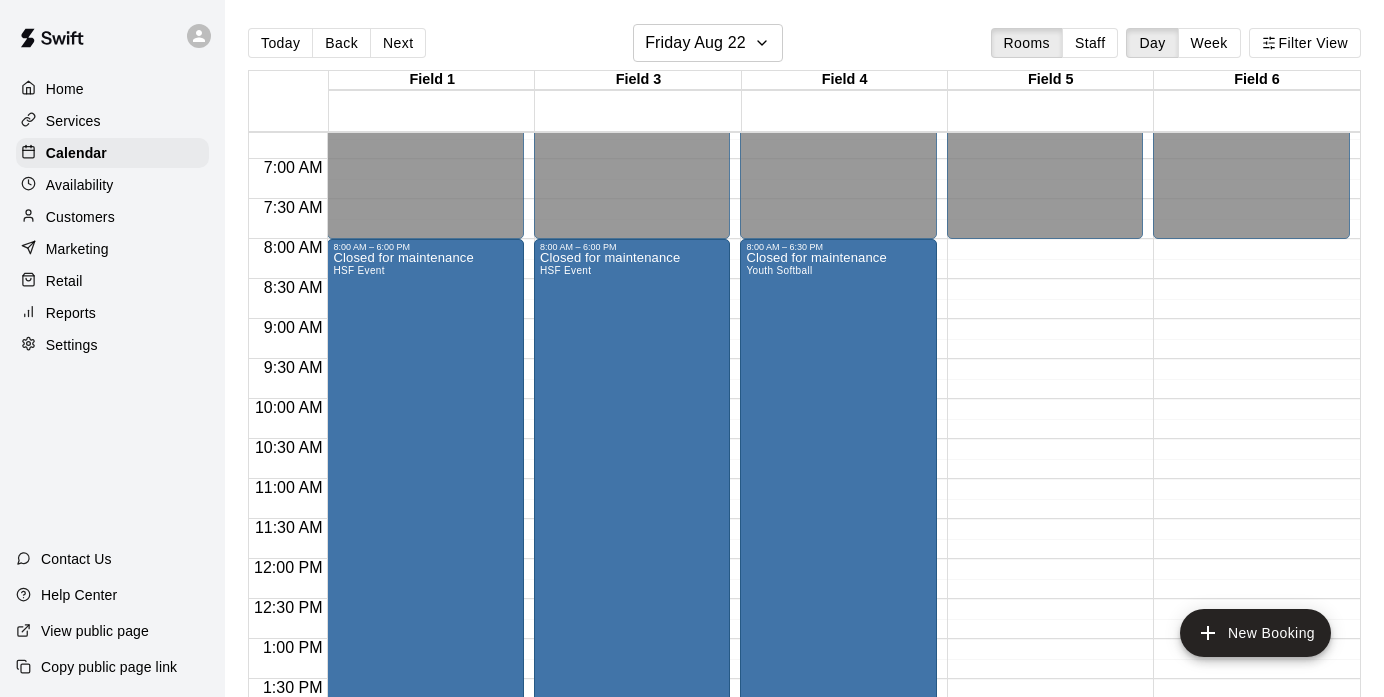 click on "12:00 AM – 8:00 AM Closed 7:00 PM – 11:59 PM Closed" at bounding box center (1045, 559) 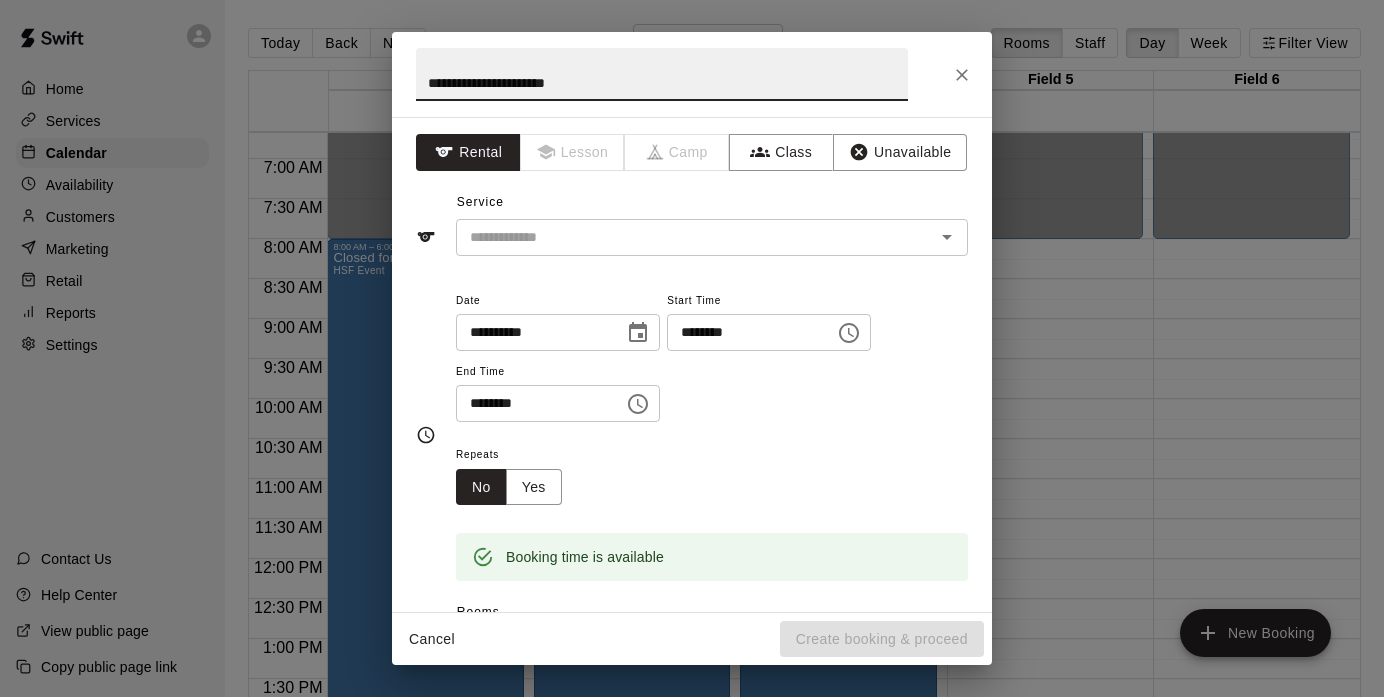 type on "**********" 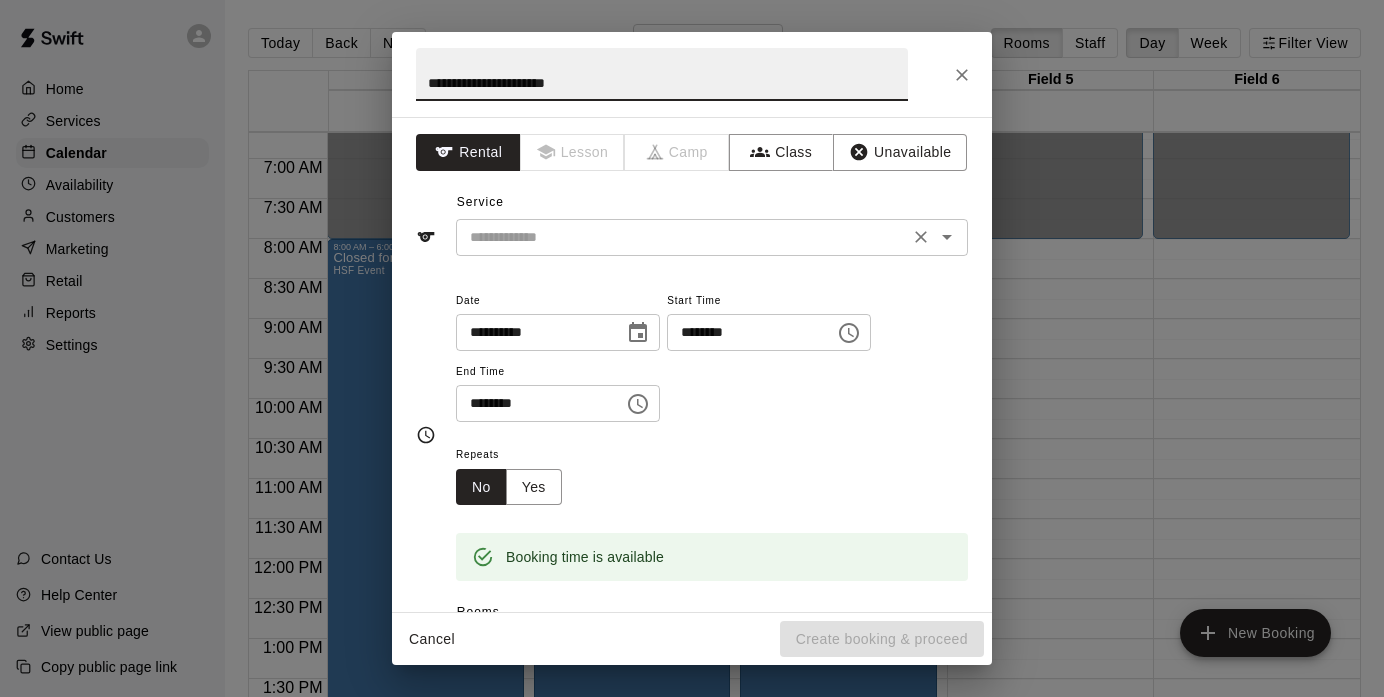 drag, startPoint x: 1035, startPoint y: 255, endPoint x: 813, endPoint y: 232, distance: 223.18826 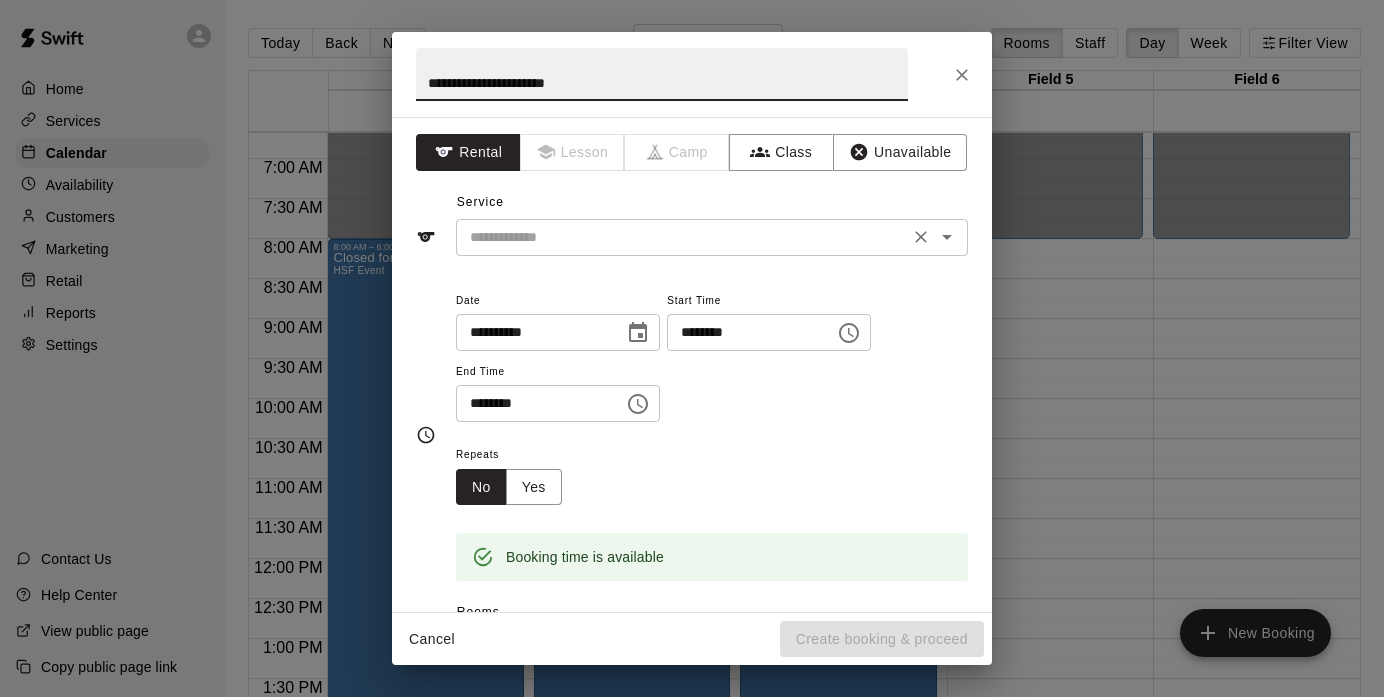 click at bounding box center [682, 237] 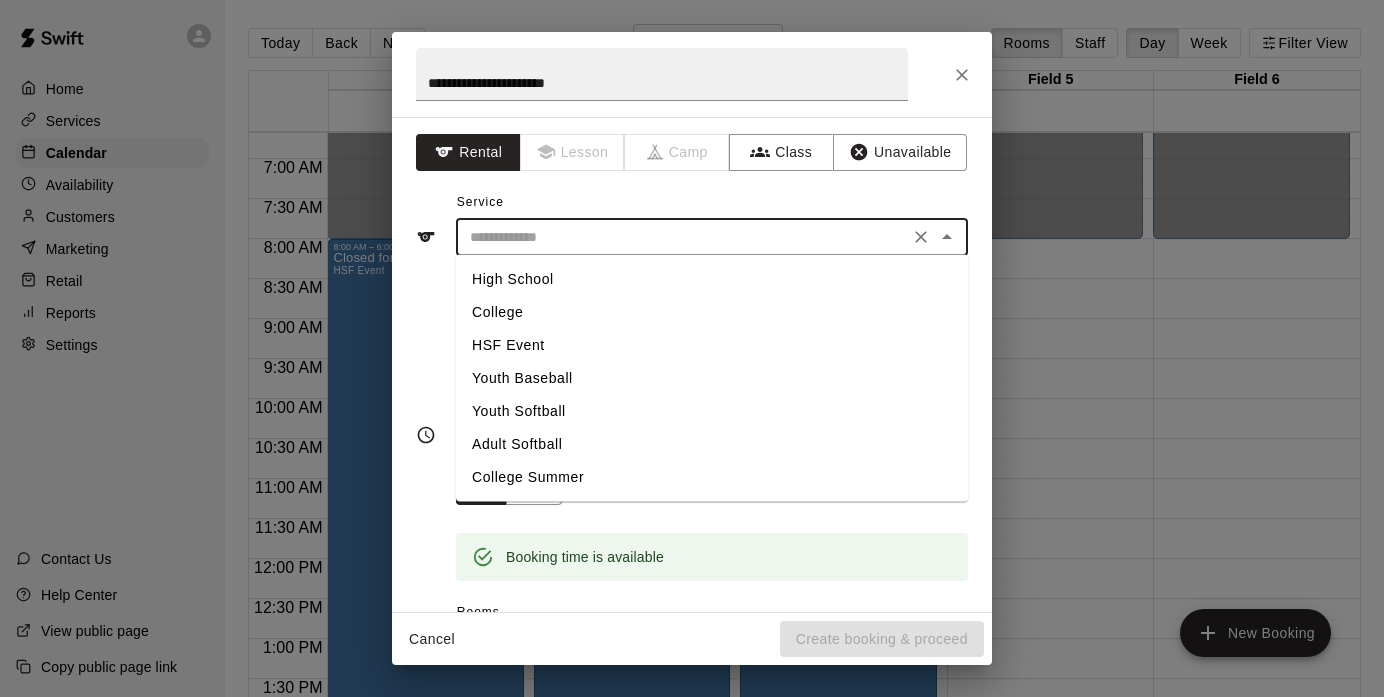 click on "Youth Softball" at bounding box center [712, 411] 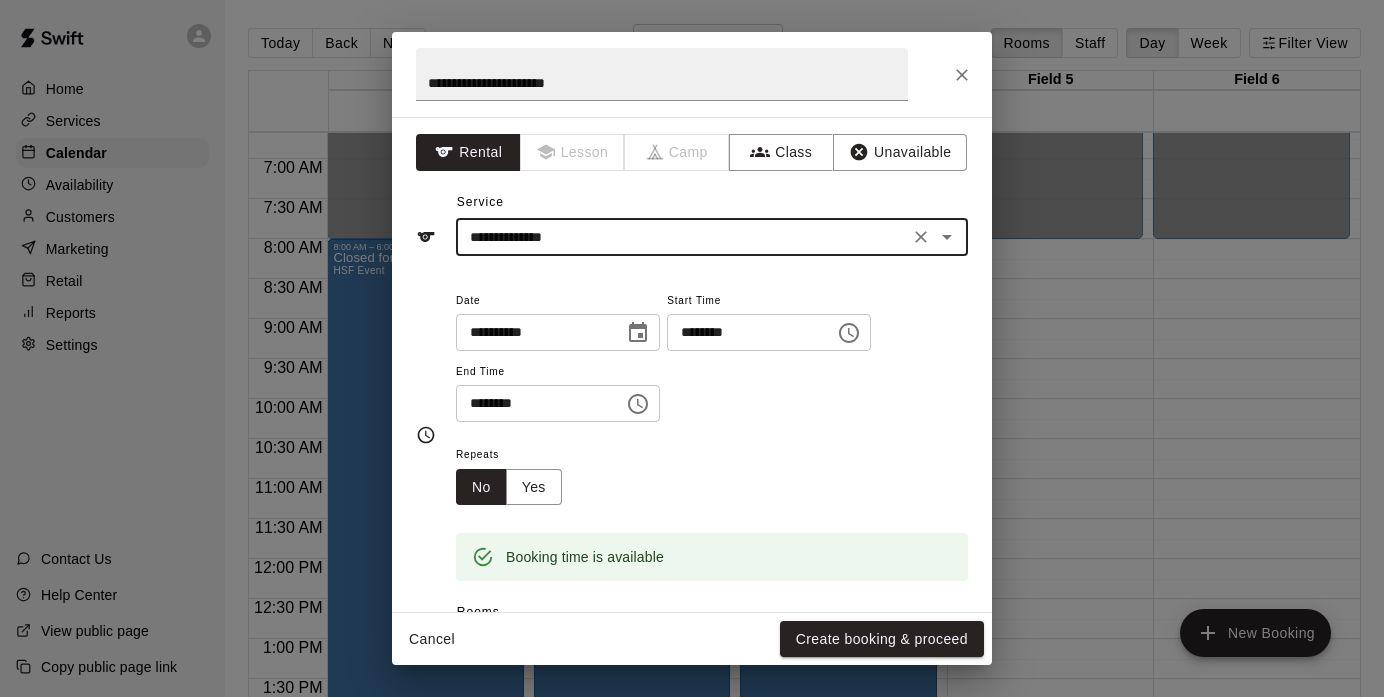 click on "********" at bounding box center (533, 403) 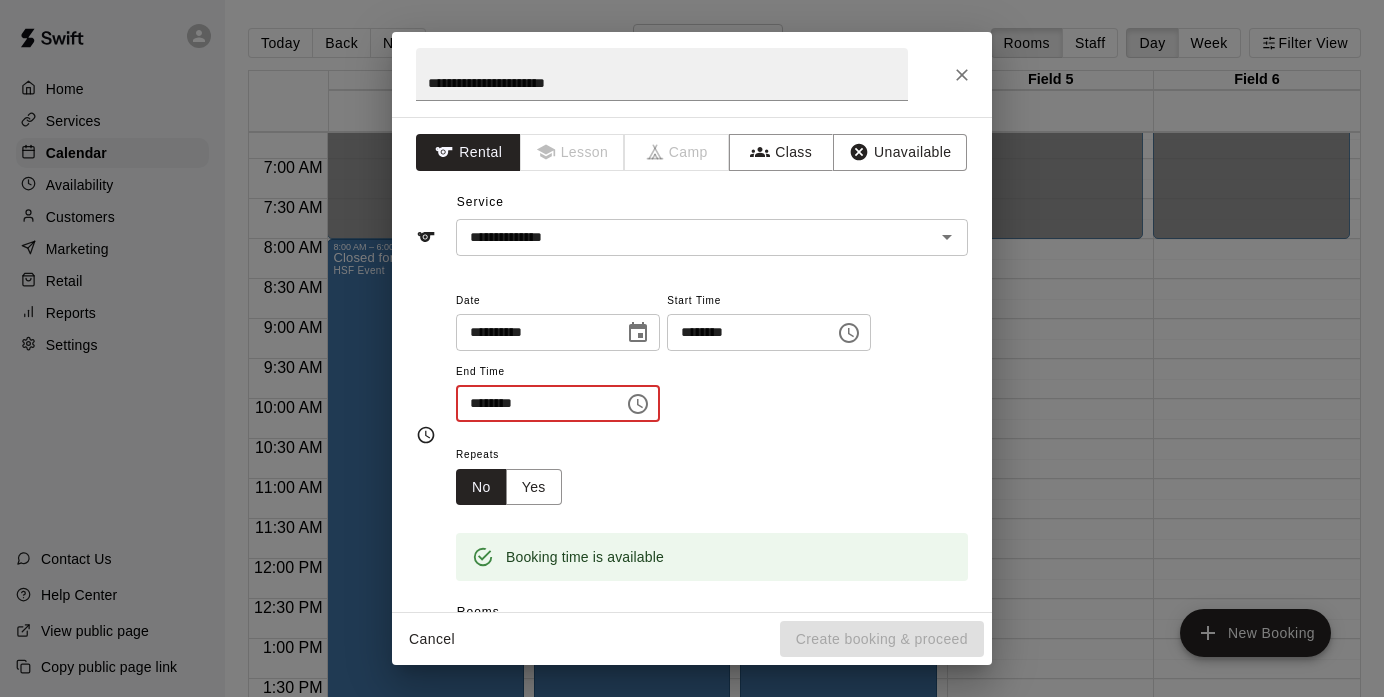 type on "********" 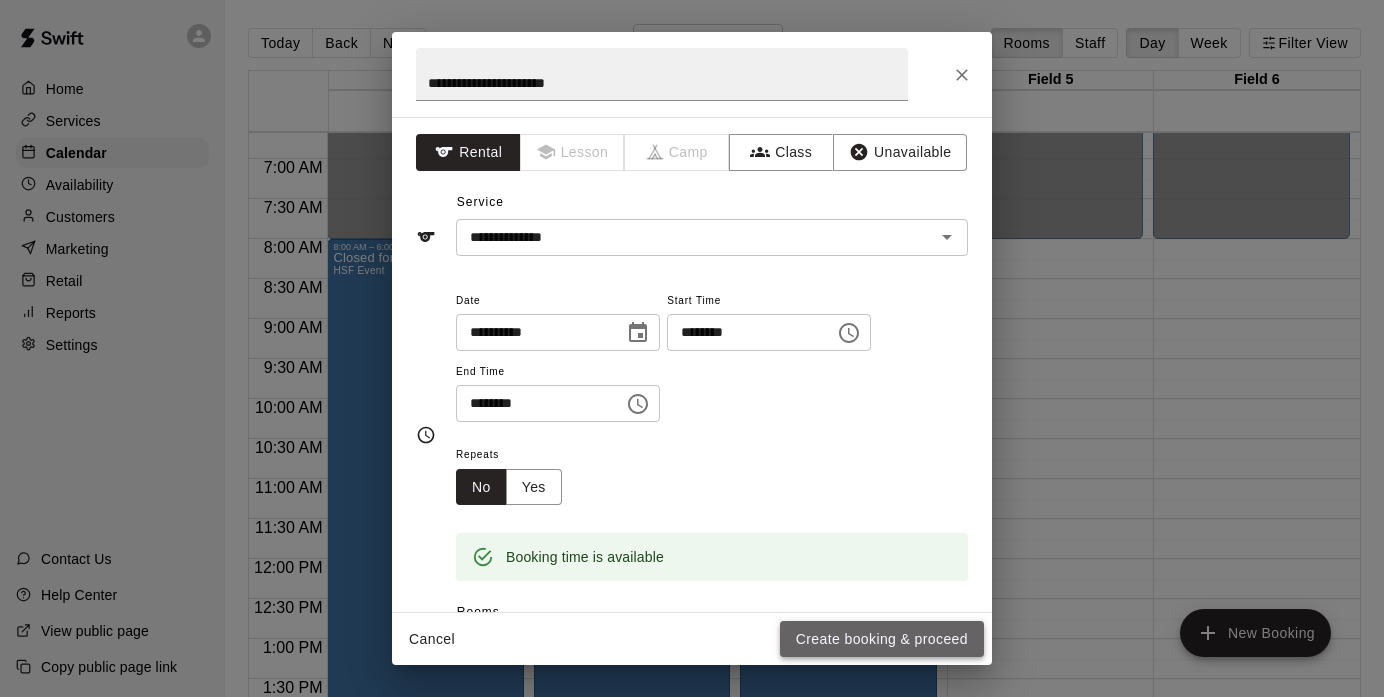 click on "Create booking & proceed" at bounding box center [882, 639] 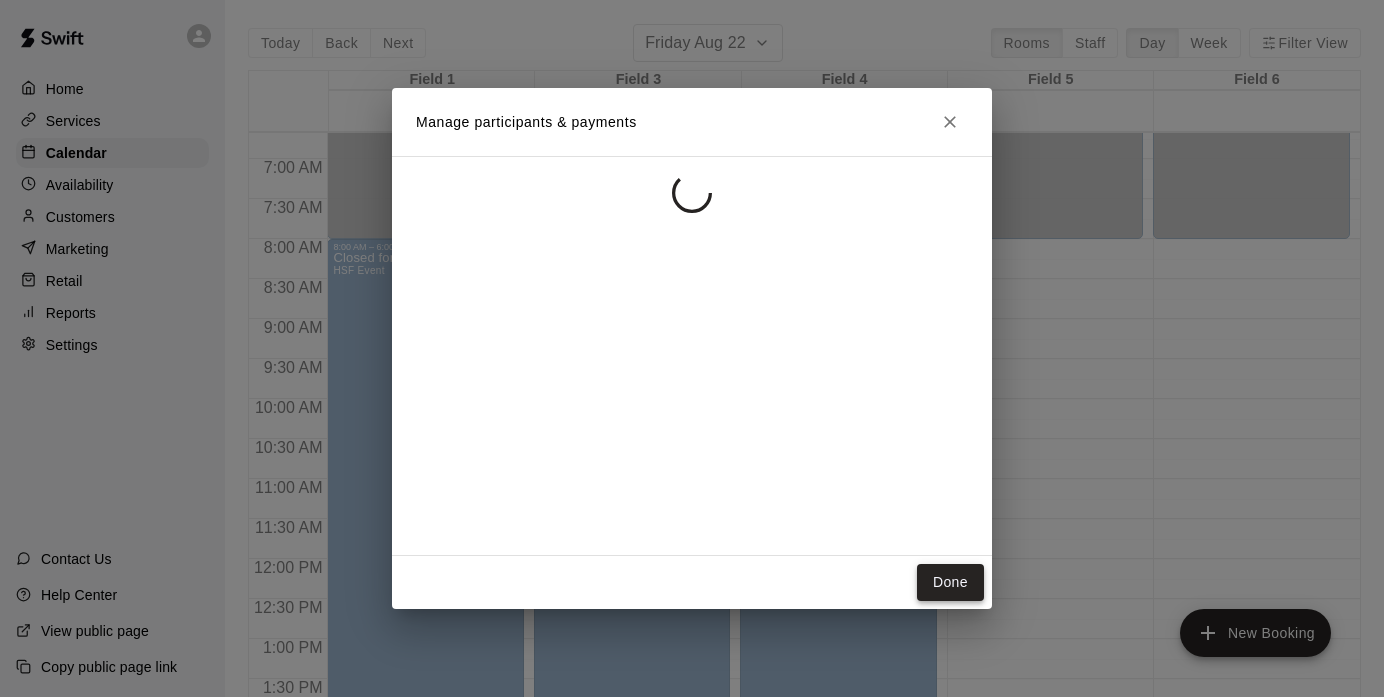 click on "Done" at bounding box center (950, 582) 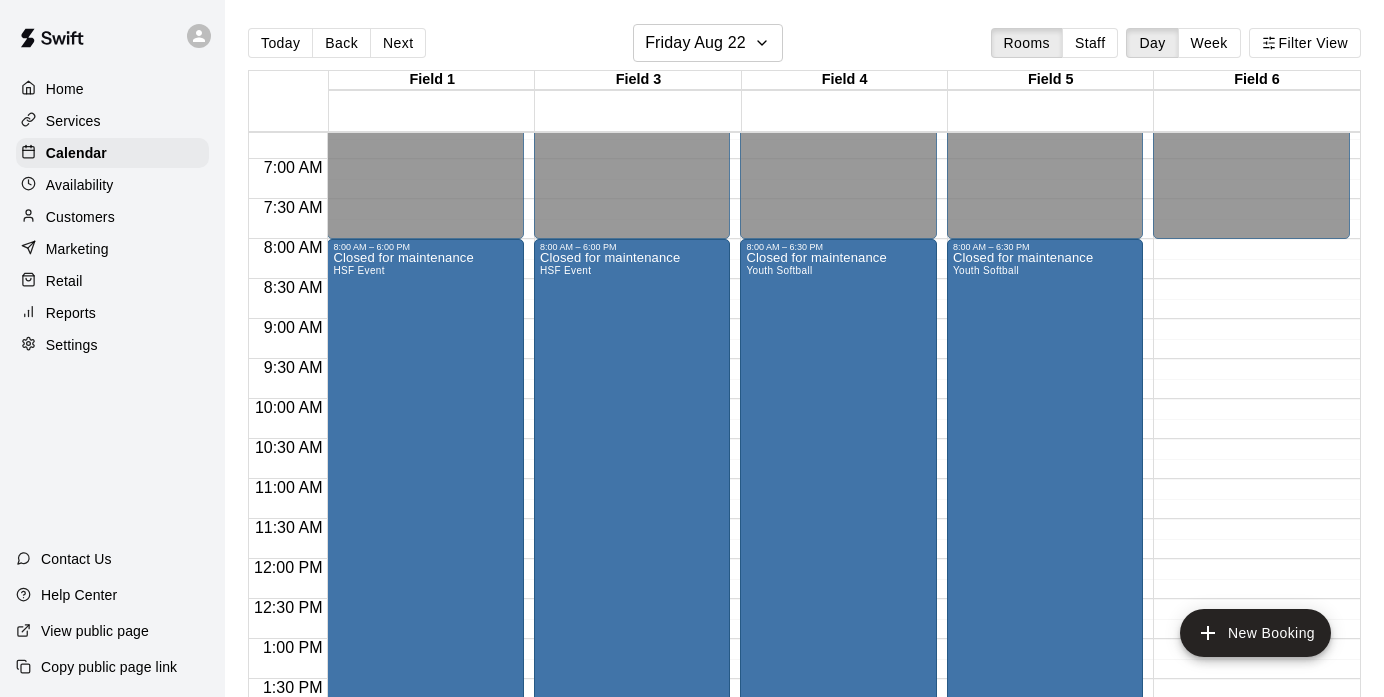 click on "12:00 AM – 8:00 AM Closed 7:00 PM – 11:59 PM Closed" at bounding box center [1251, 559] 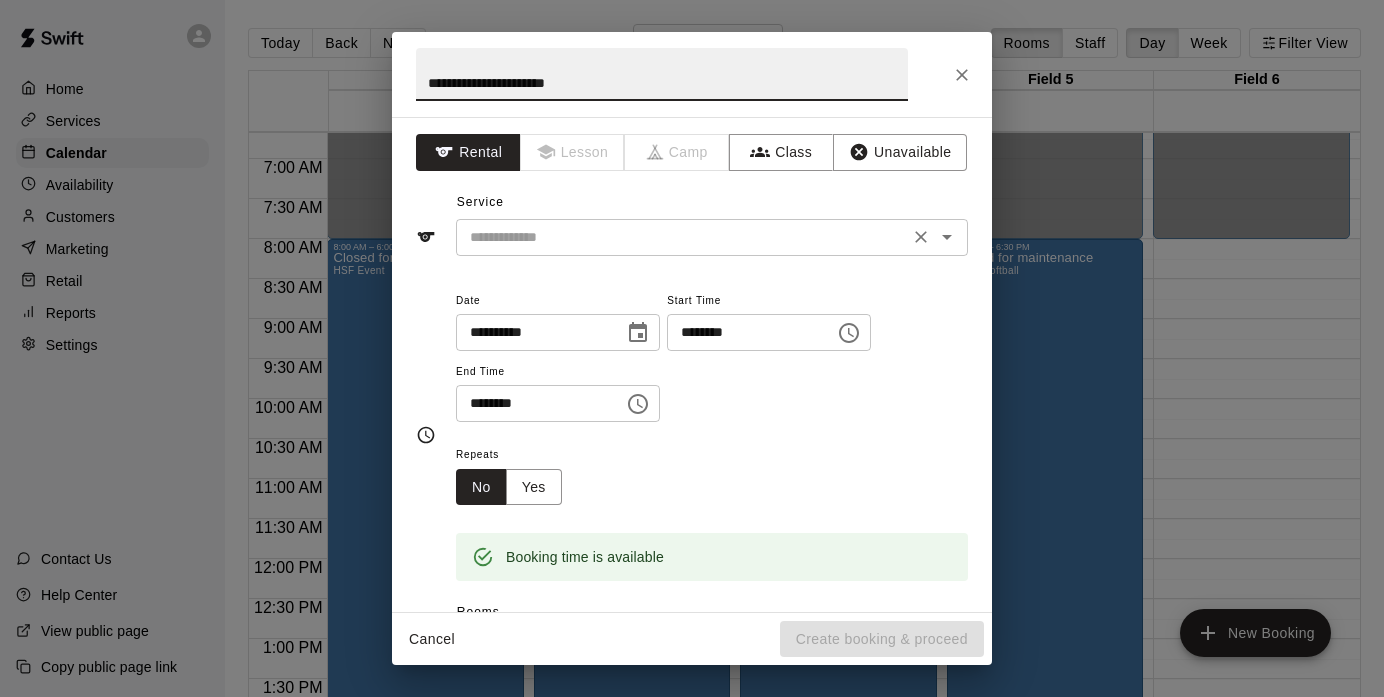 drag, startPoint x: 1223, startPoint y: 250, endPoint x: 933, endPoint y: 237, distance: 290.29123 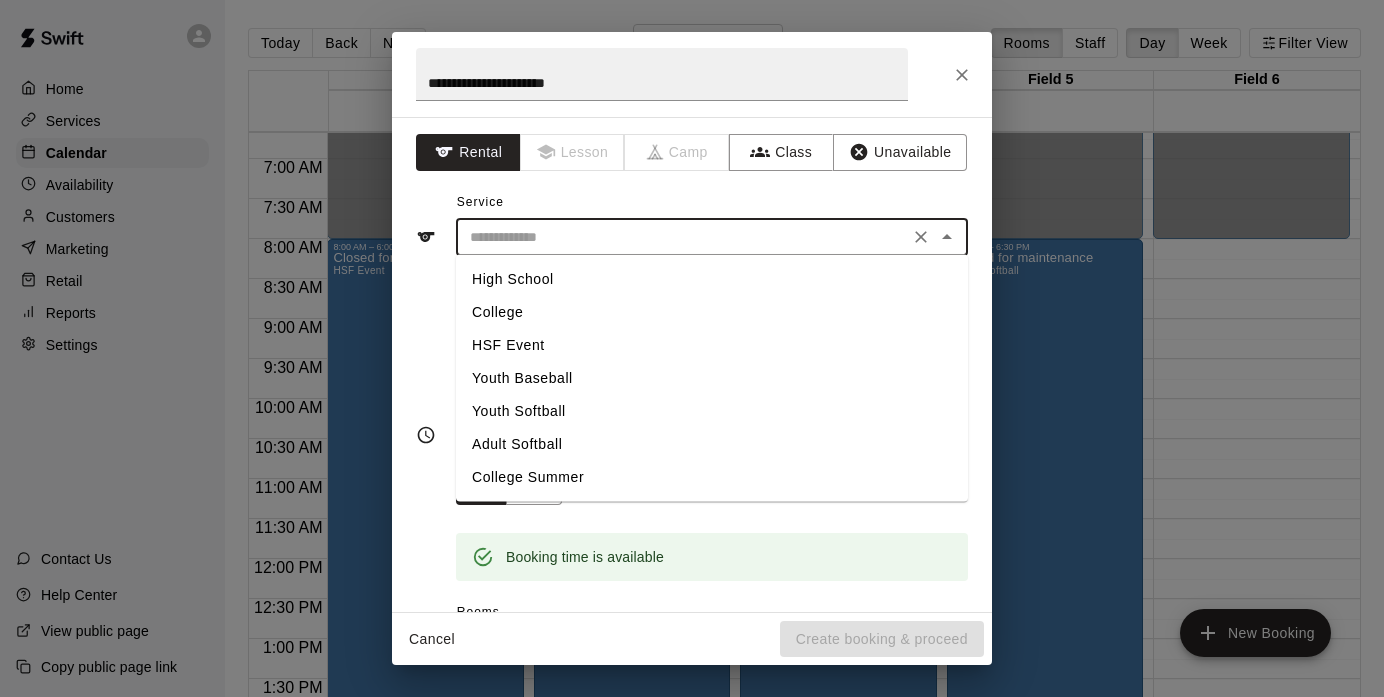 click on "Youth Softball" at bounding box center (712, 411) 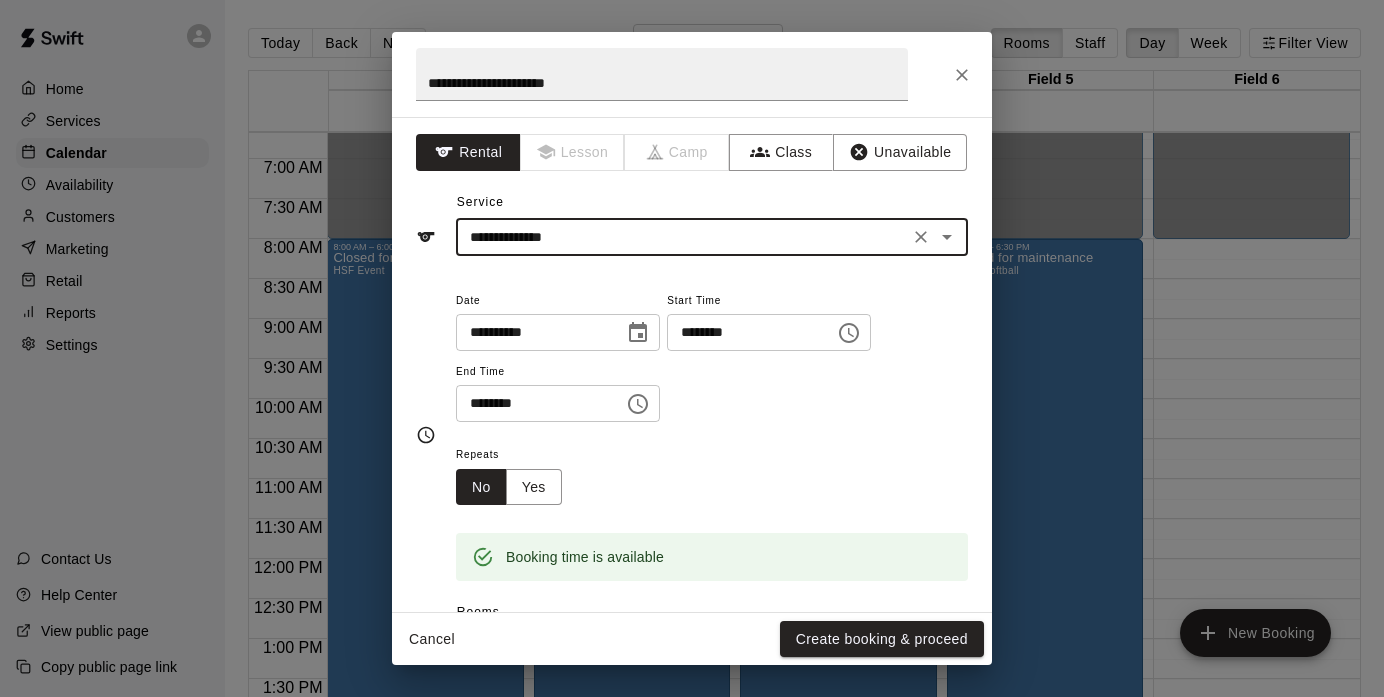click on "********" at bounding box center [533, 403] 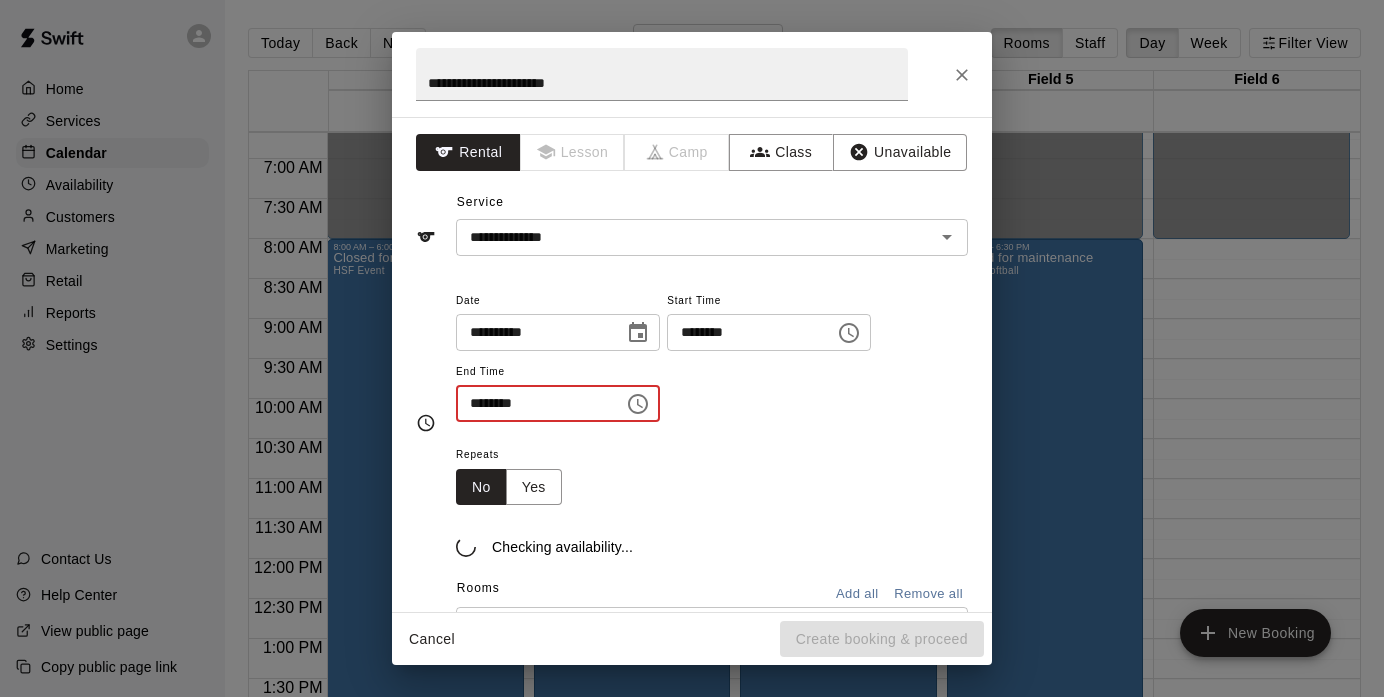 type on "********" 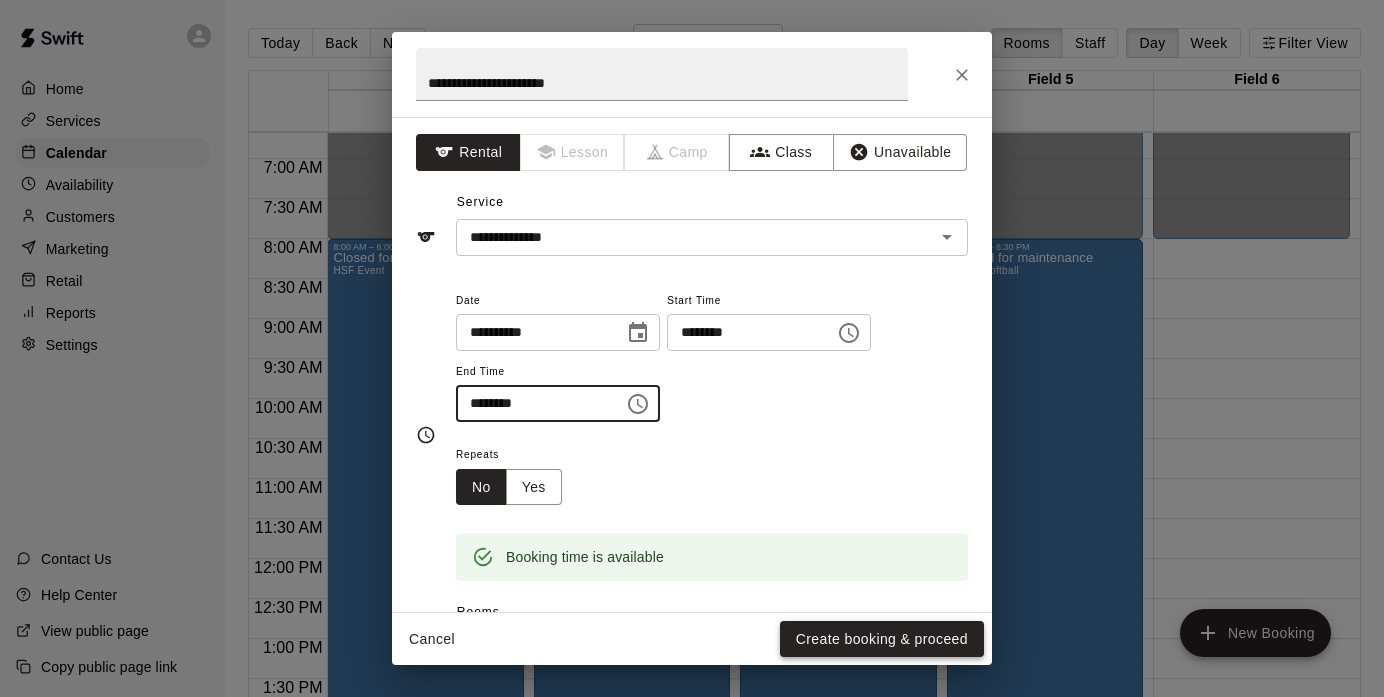 click on "Create booking & proceed" at bounding box center (882, 639) 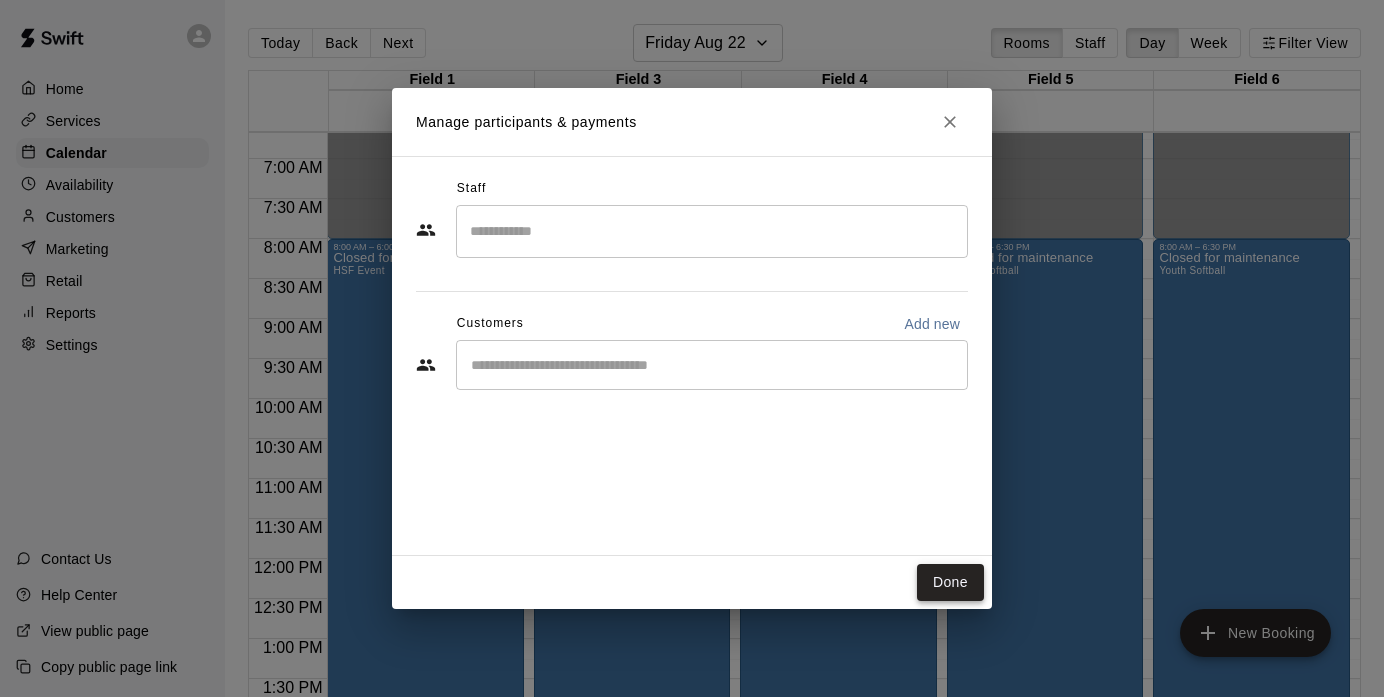 click on "Done" at bounding box center (950, 582) 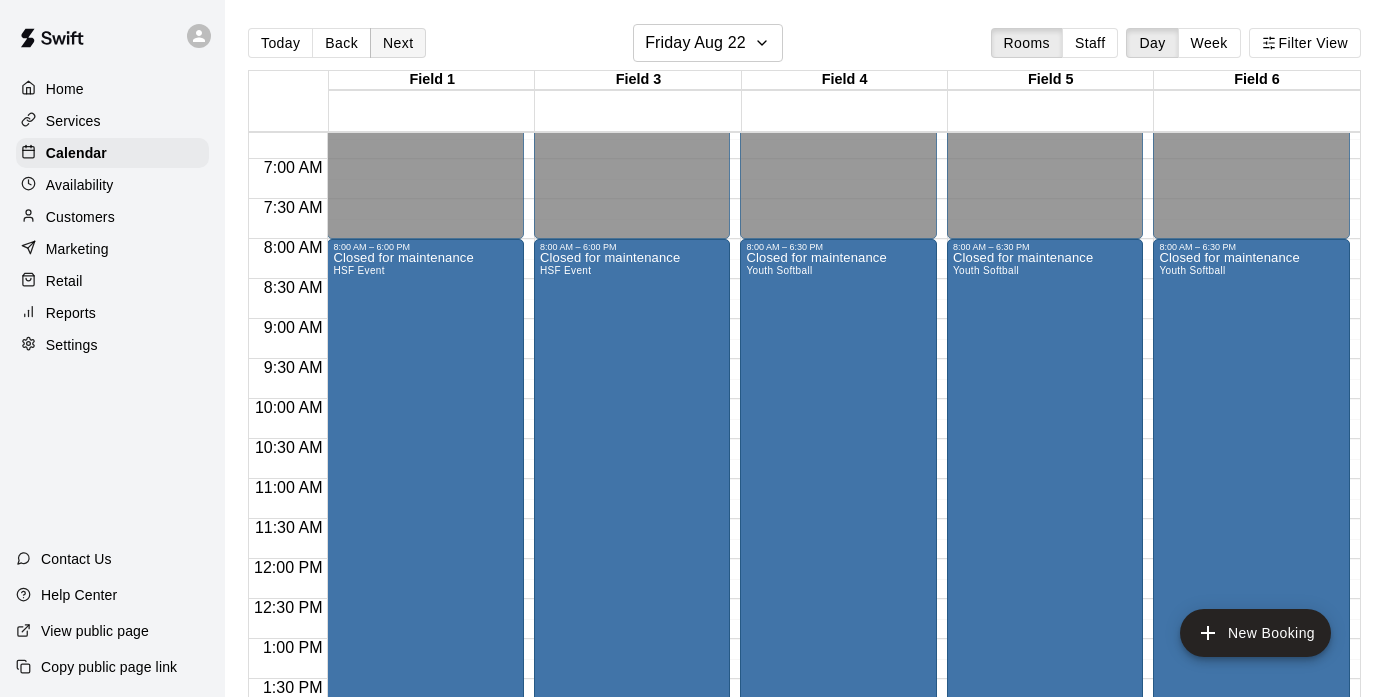 click on "Next" at bounding box center [398, 43] 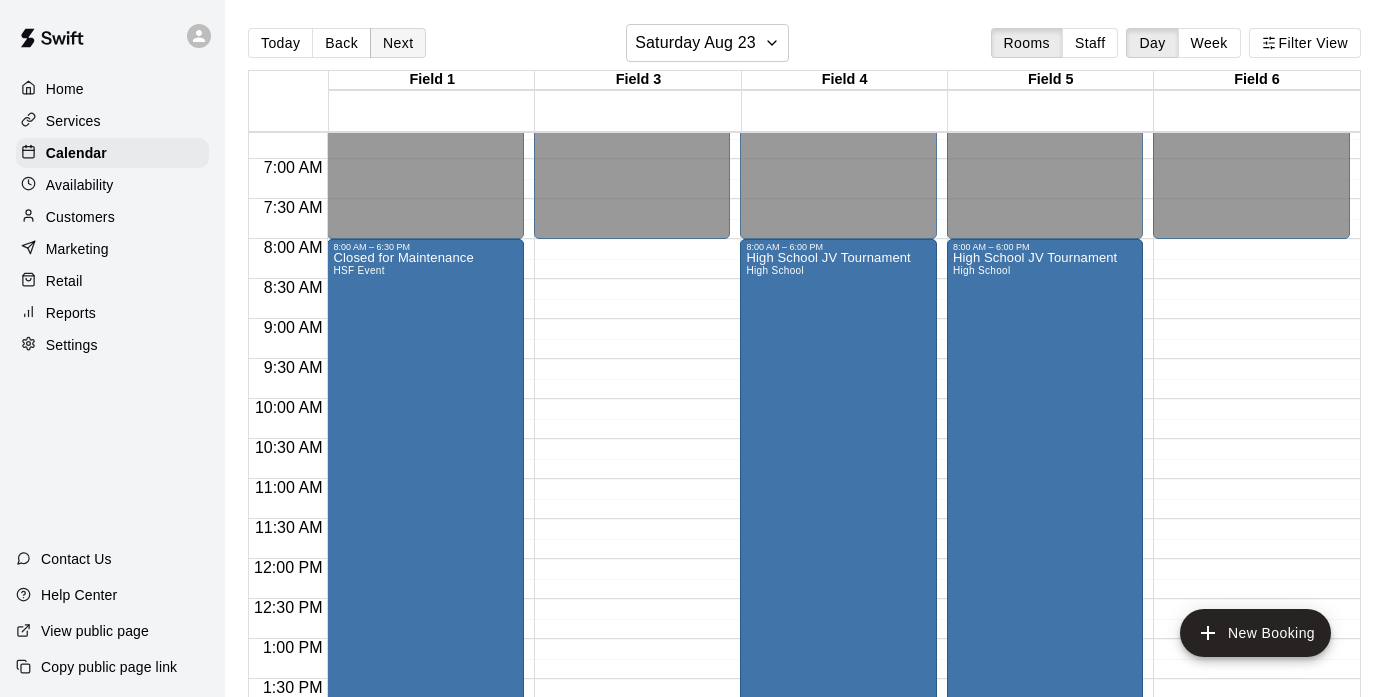 click on "Next" at bounding box center [398, 43] 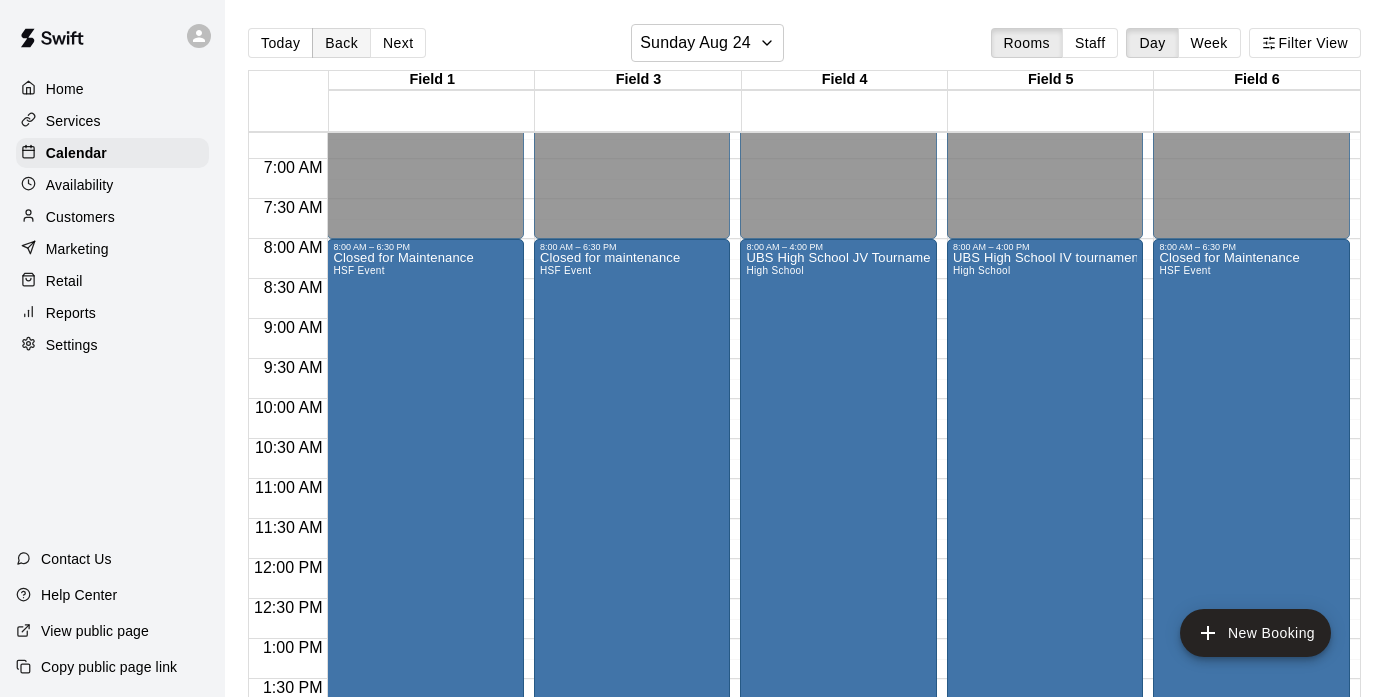 click on "Back" at bounding box center (341, 43) 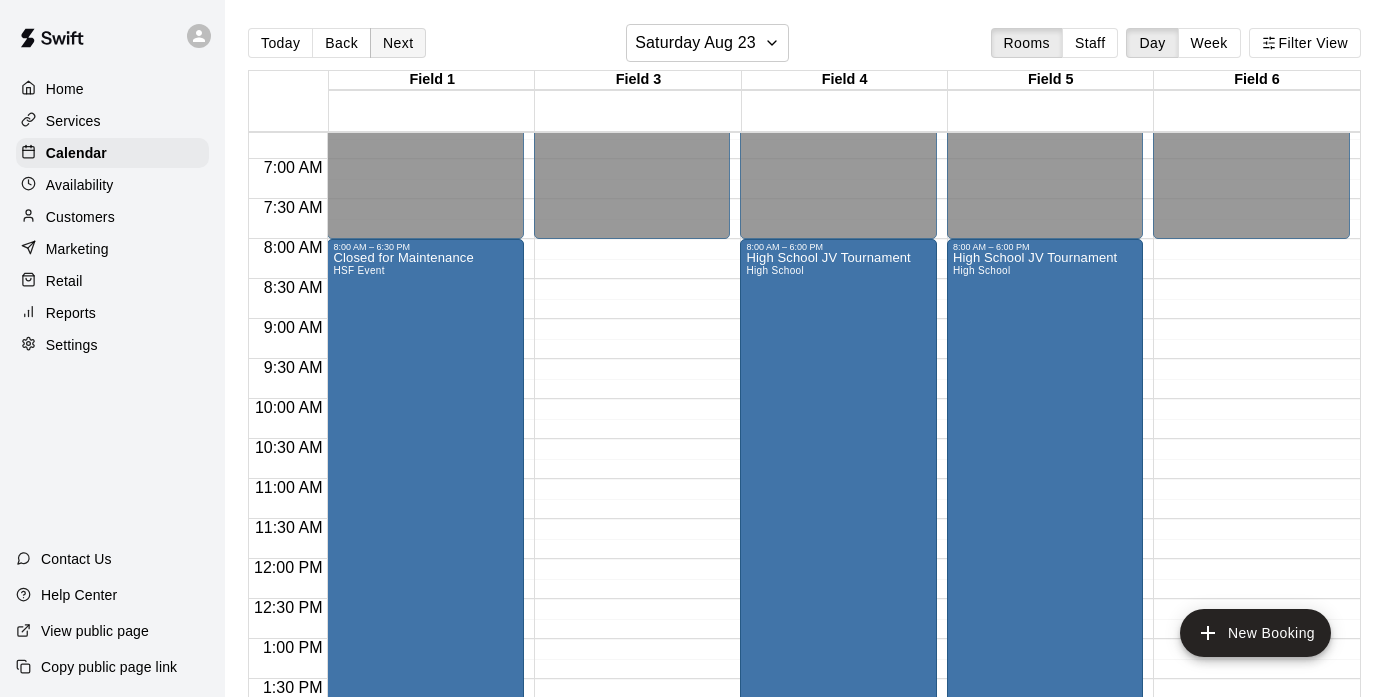 click on "Next" at bounding box center (398, 43) 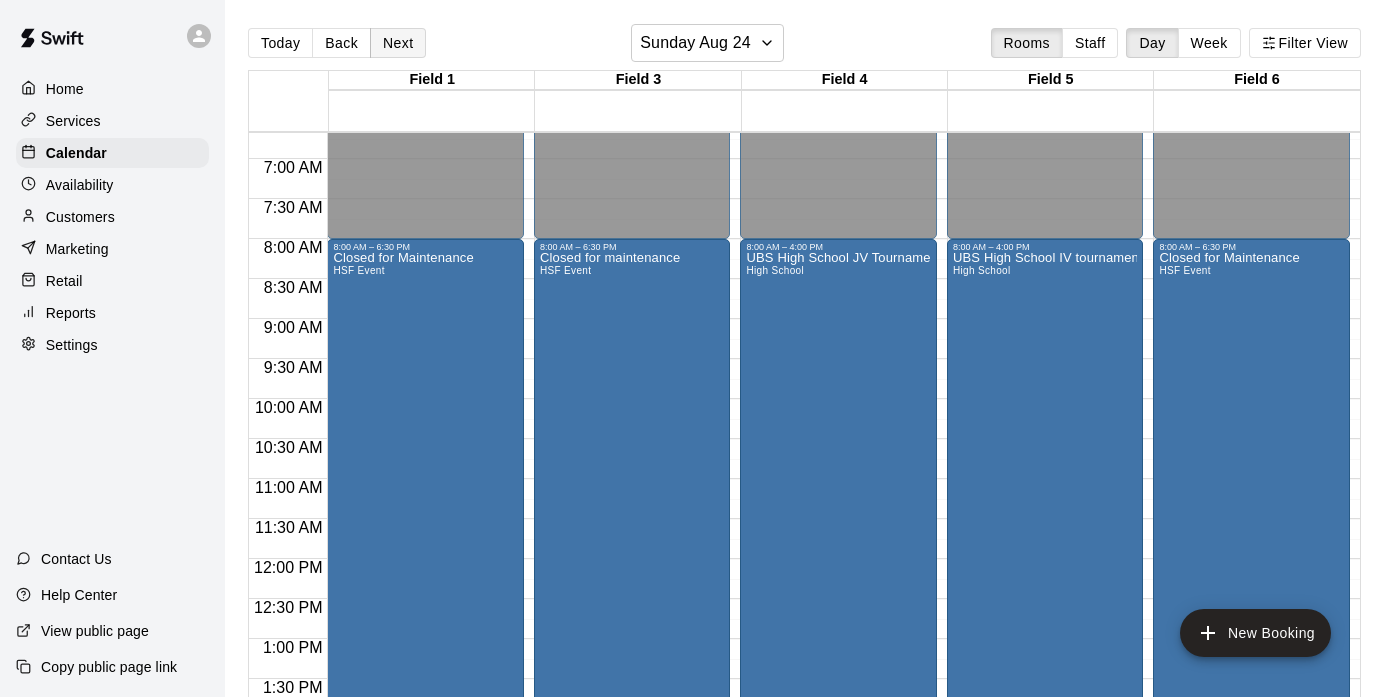 click on "Next" at bounding box center (398, 43) 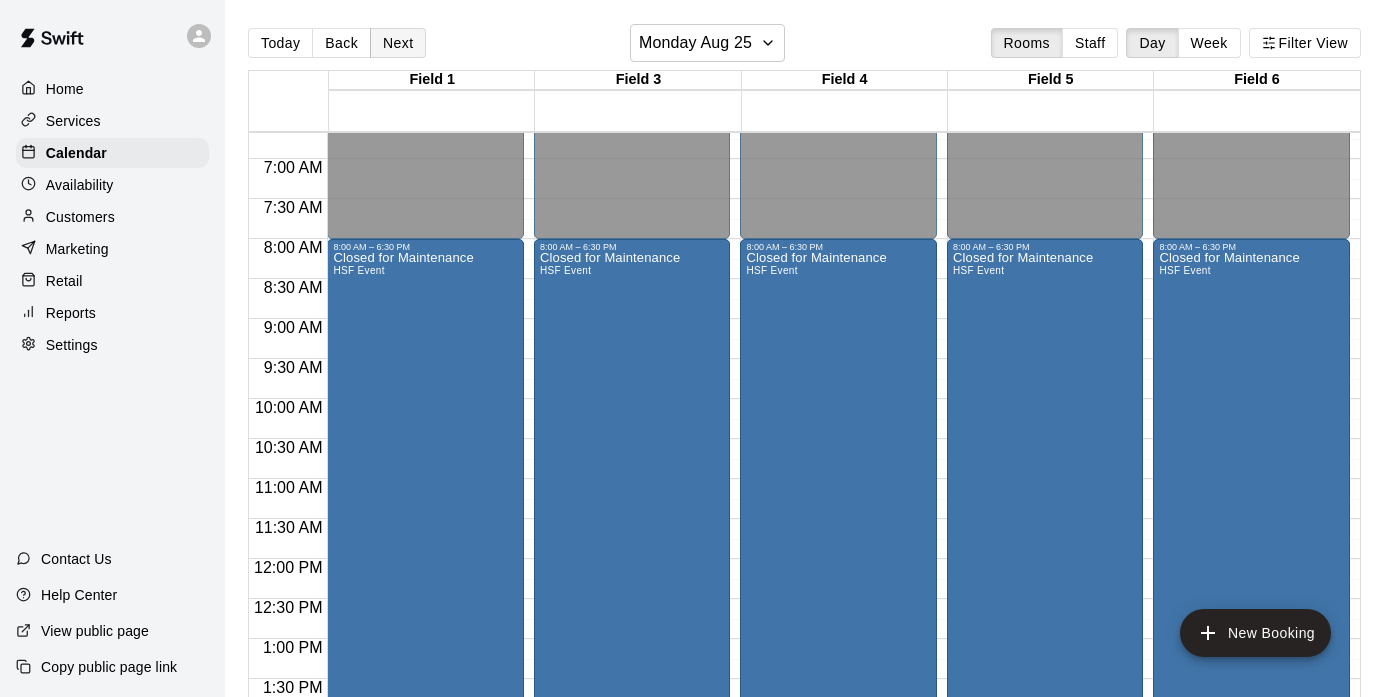 click on "Next" at bounding box center (398, 43) 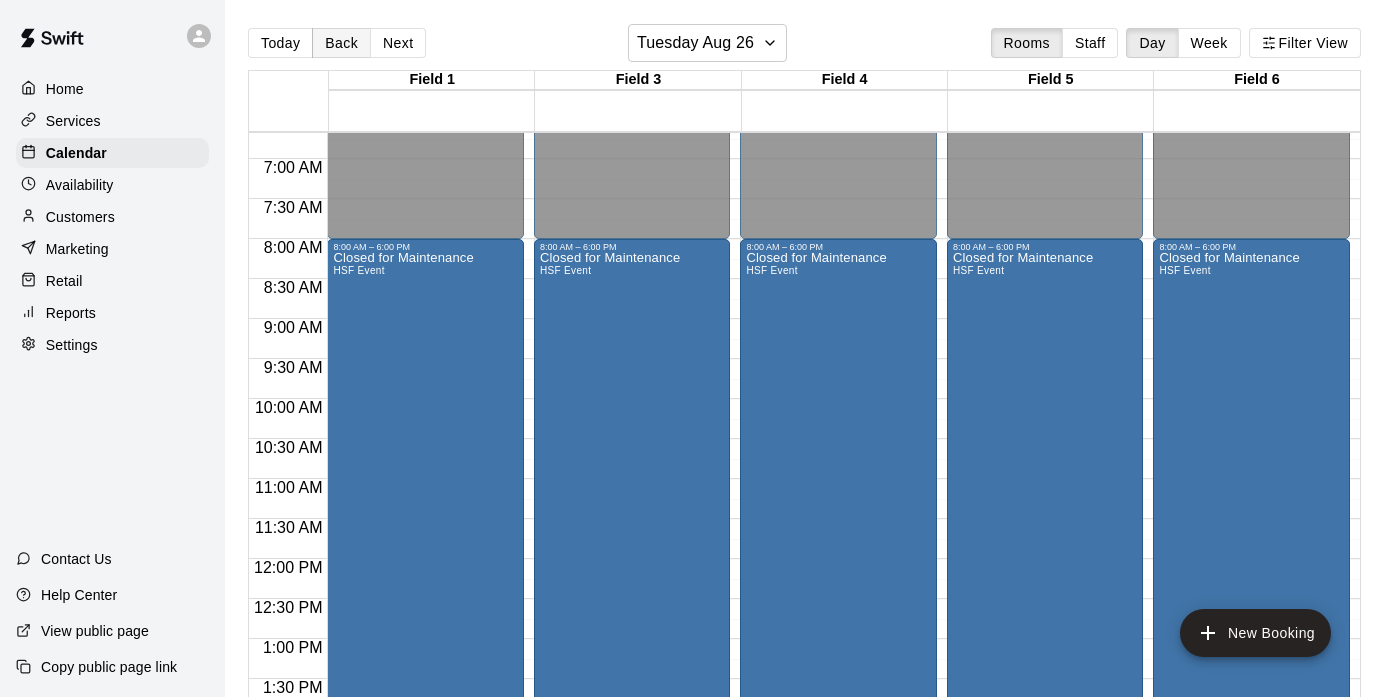 click on "Back" at bounding box center [341, 43] 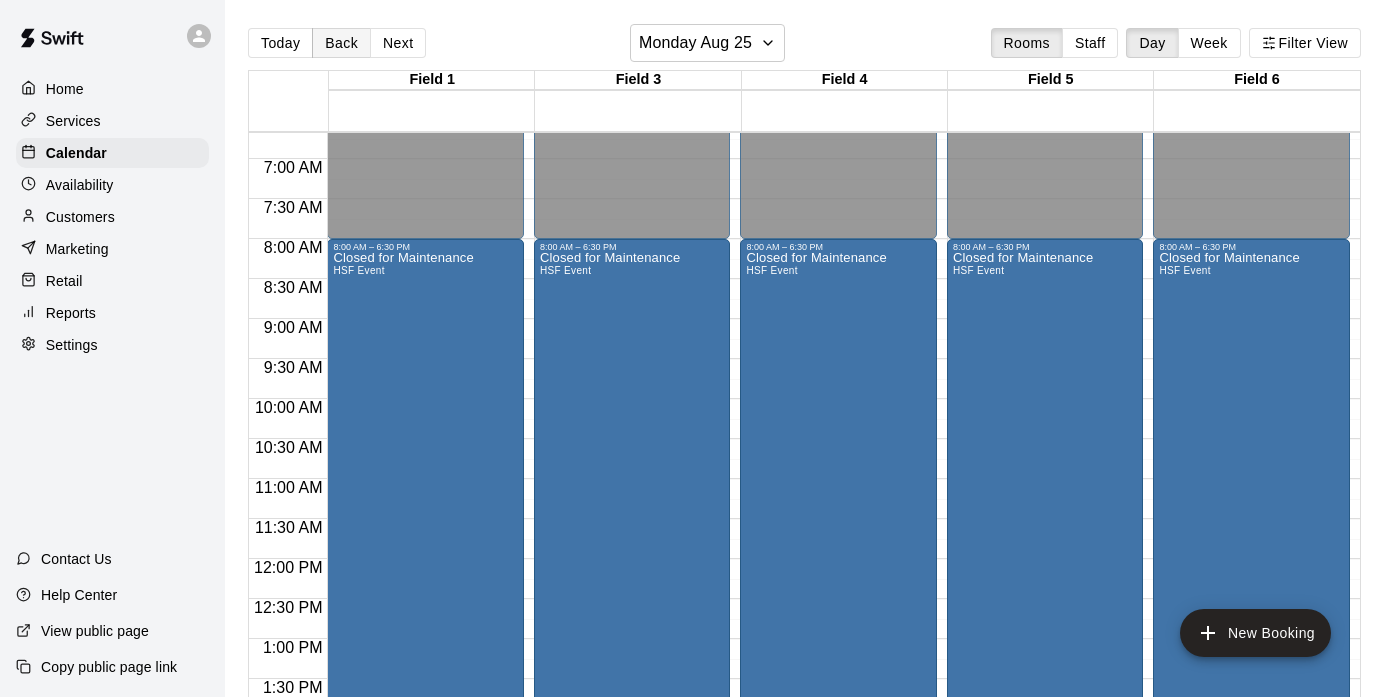 click on "Back" at bounding box center [341, 43] 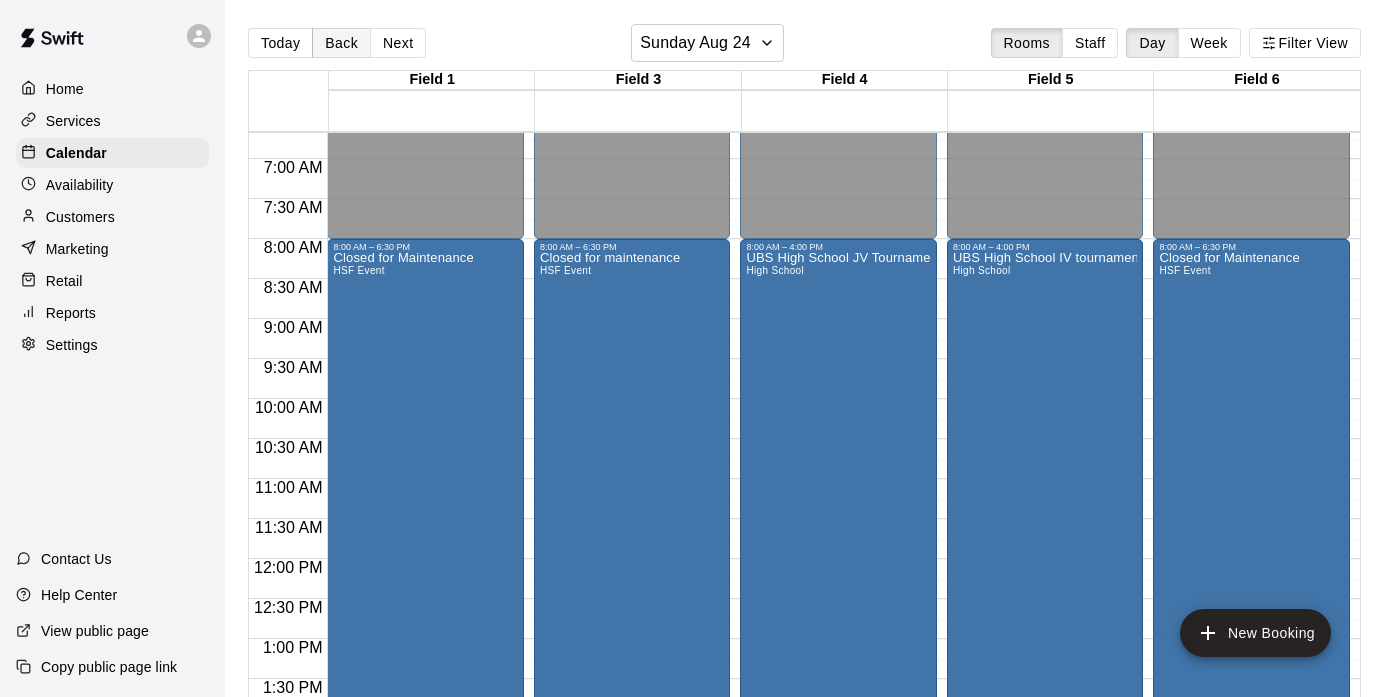 click on "Back" at bounding box center [341, 43] 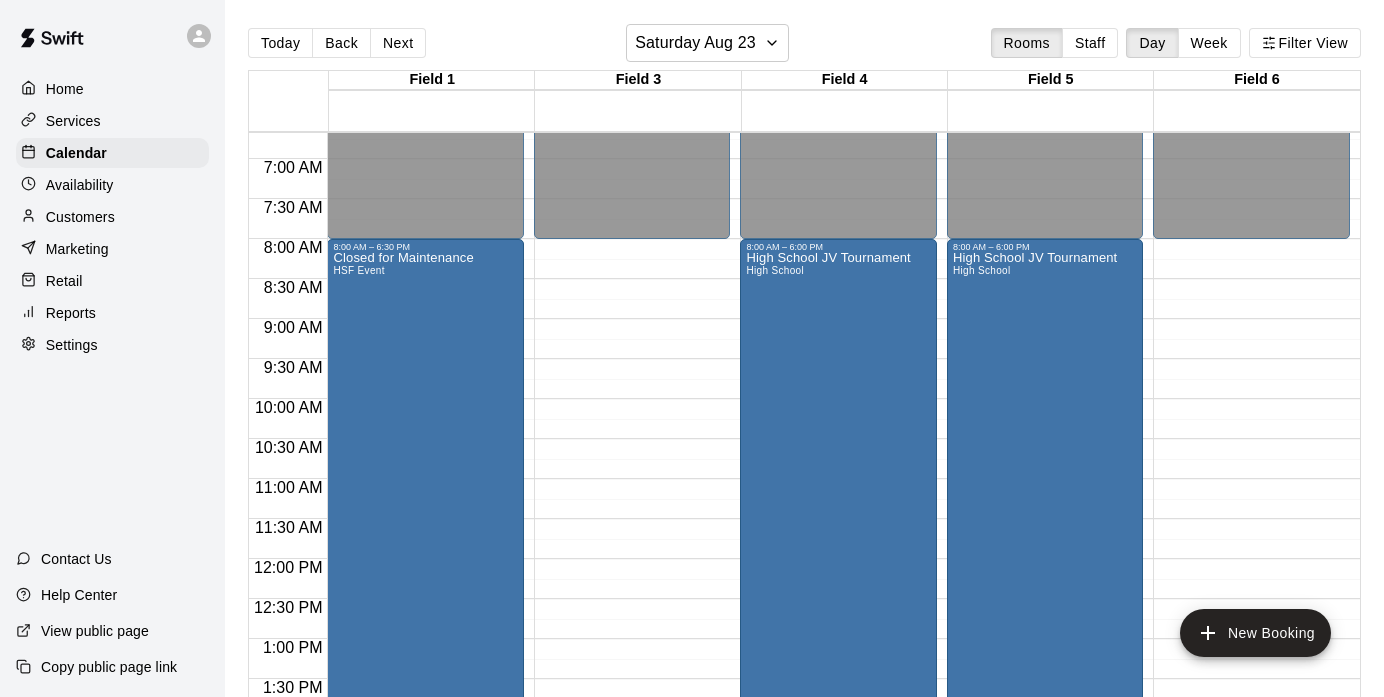 click on "12:00 AM – 8:00 AM Closed 7:00 PM – 11:59 PM Closed" at bounding box center (632, 559) 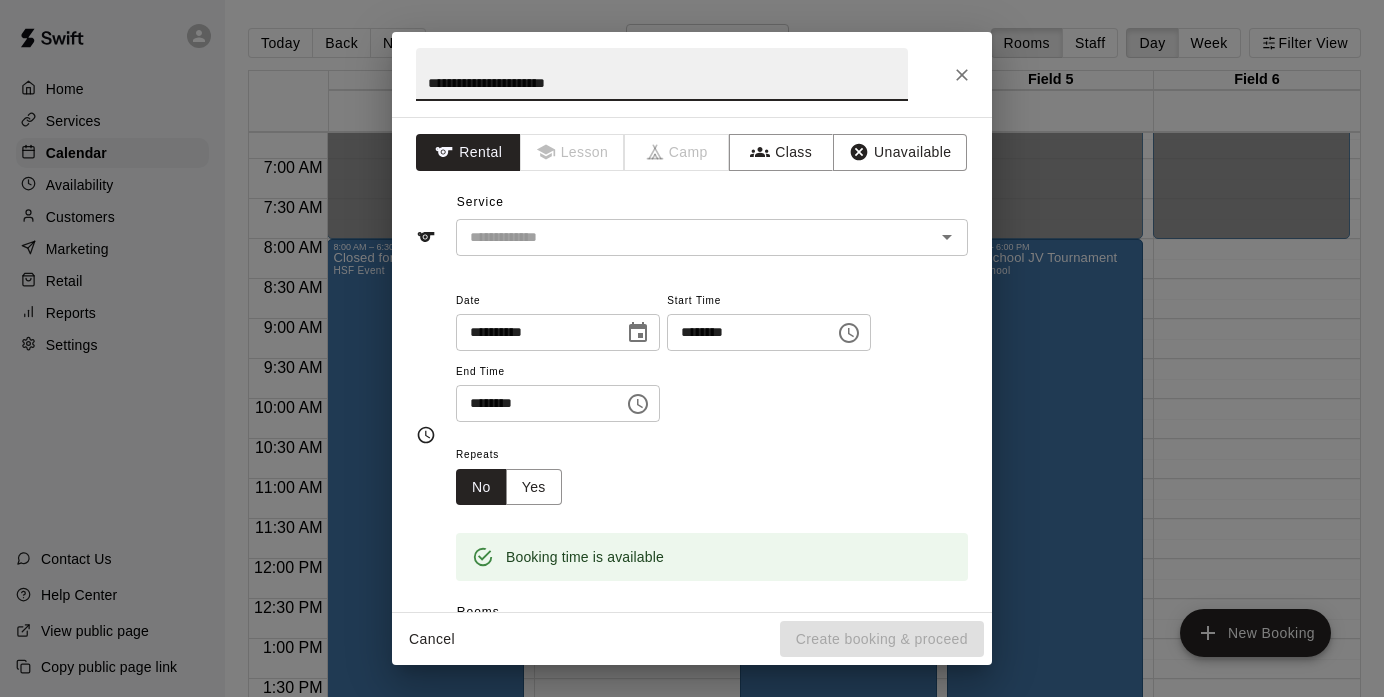 type on "**********" 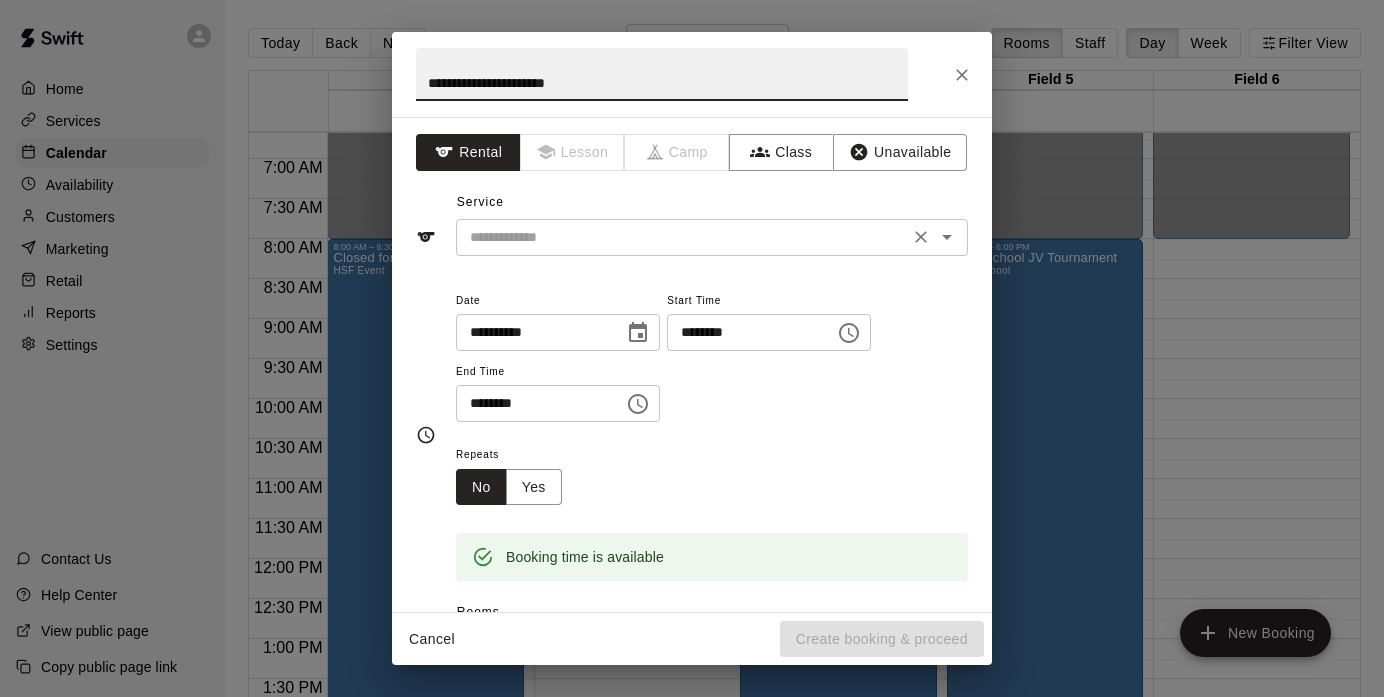 drag, startPoint x: 658, startPoint y: 264, endPoint x: 623, endPoint y: 240, distance: 42.43819 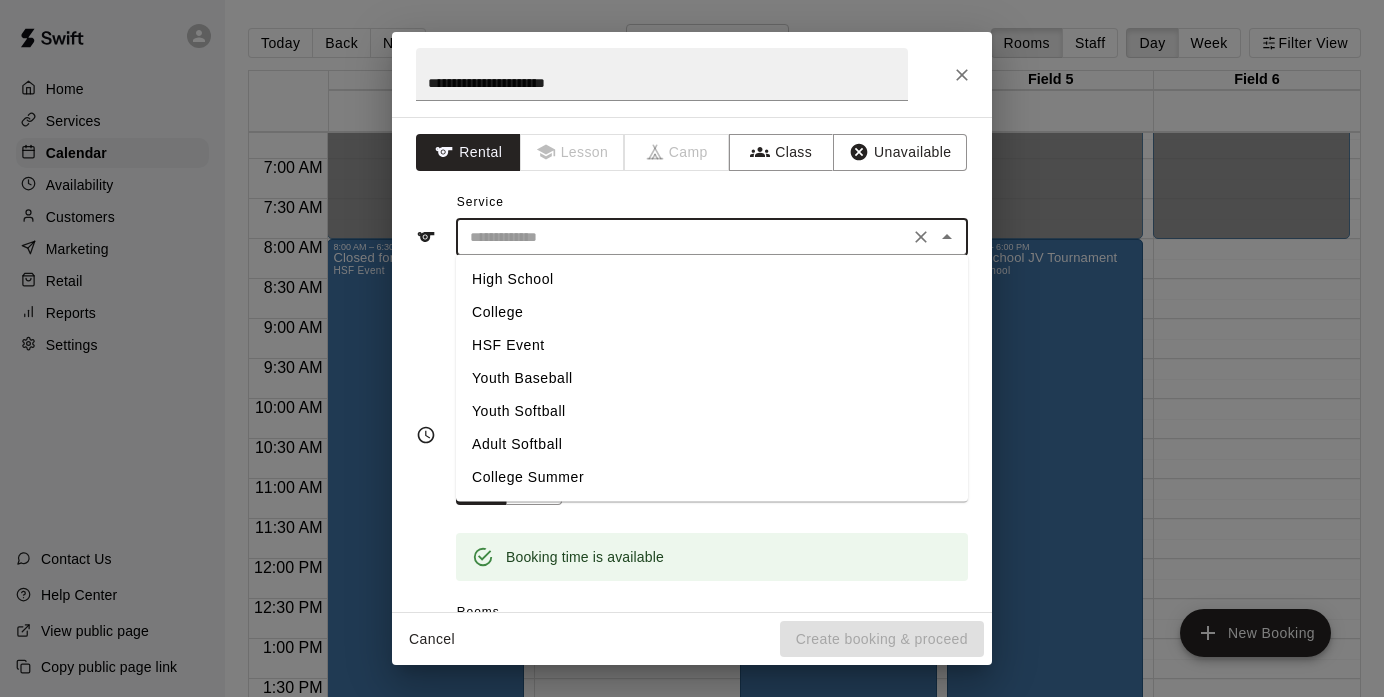 click on "Youth Softball" at bounding box center (712, 411) 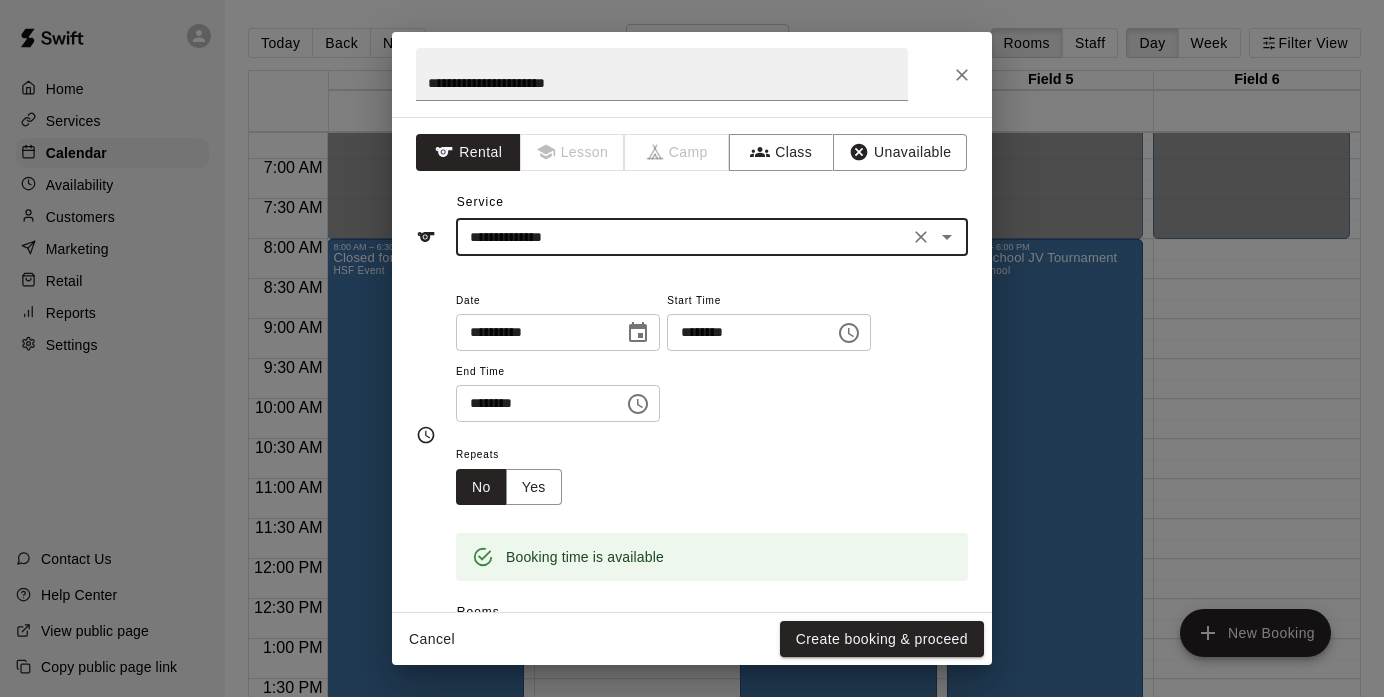 click on "********" at bounding box center (744, 332) 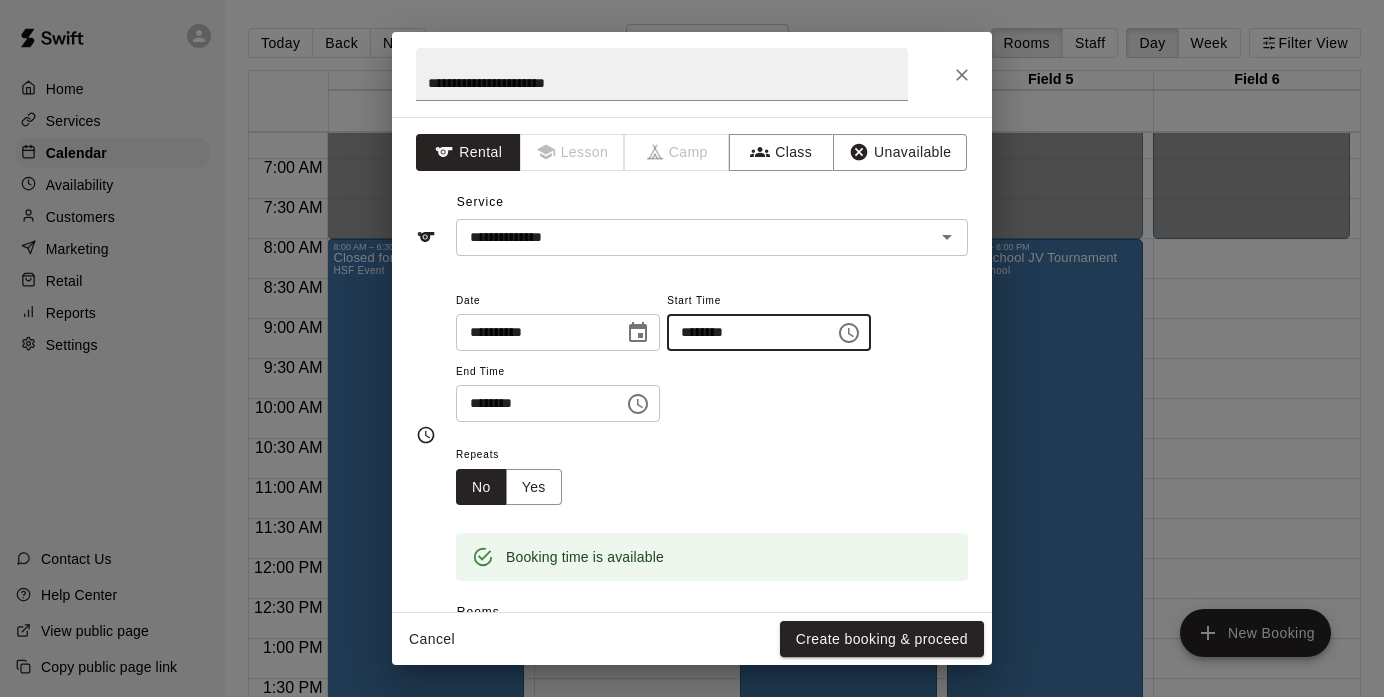 type on "********" 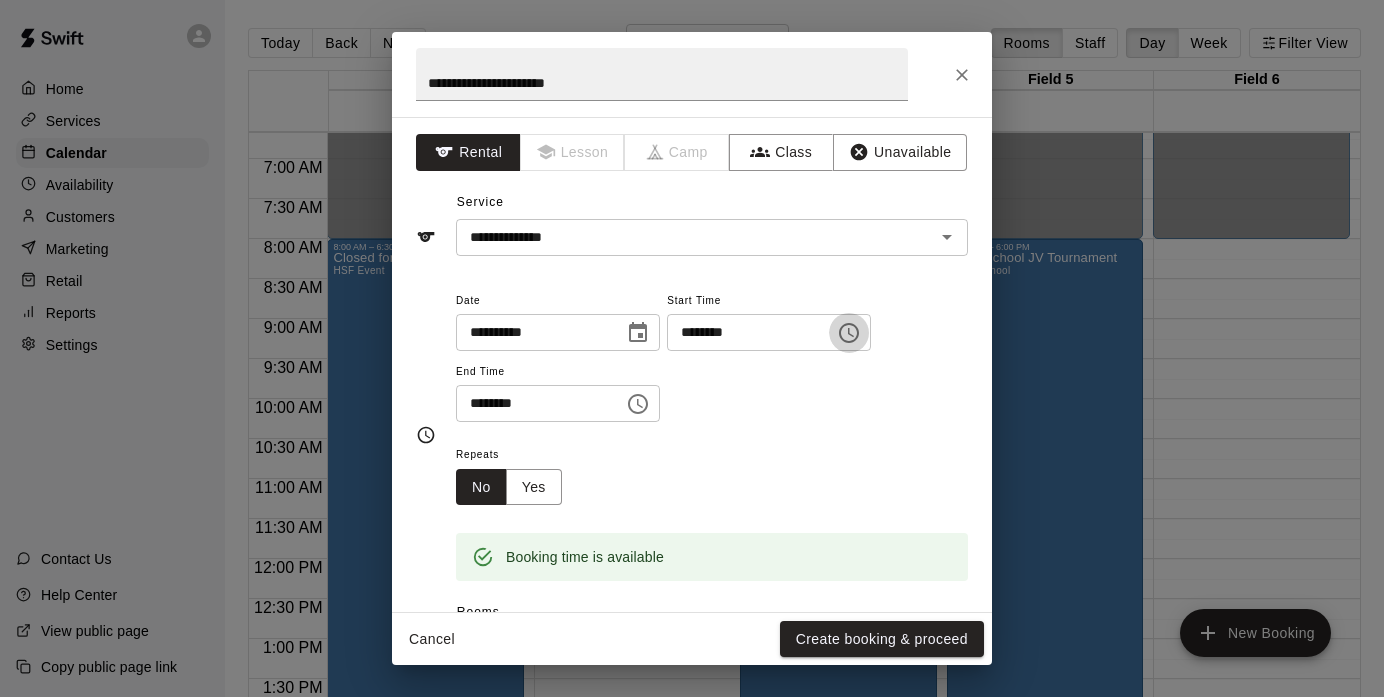 type 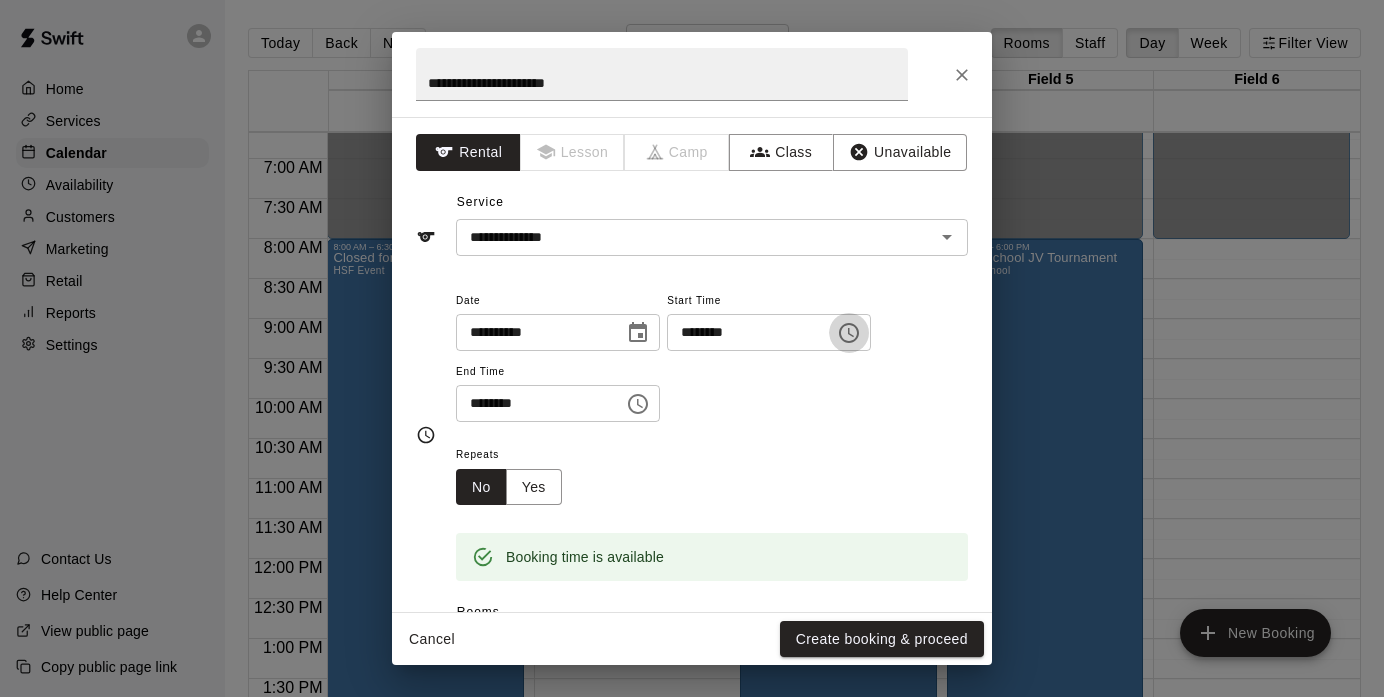 click on "********" at bounding box center (744, 332) 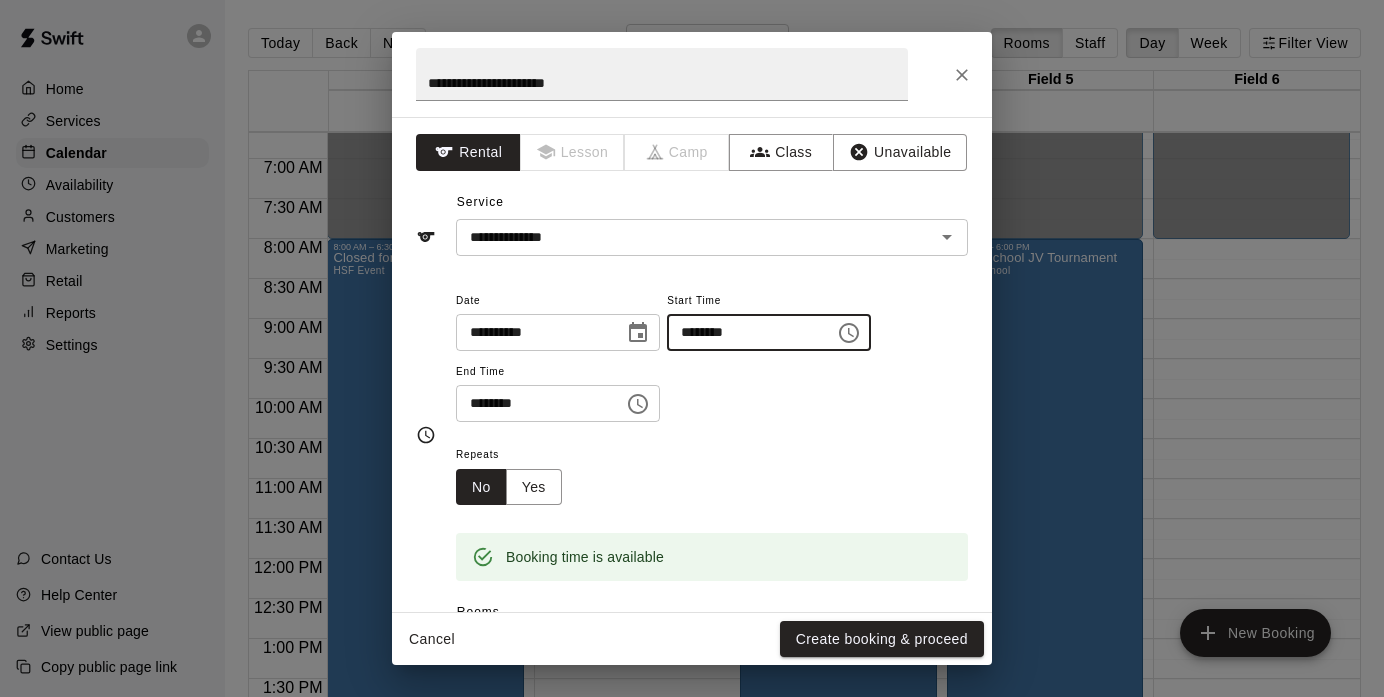 type on "********" 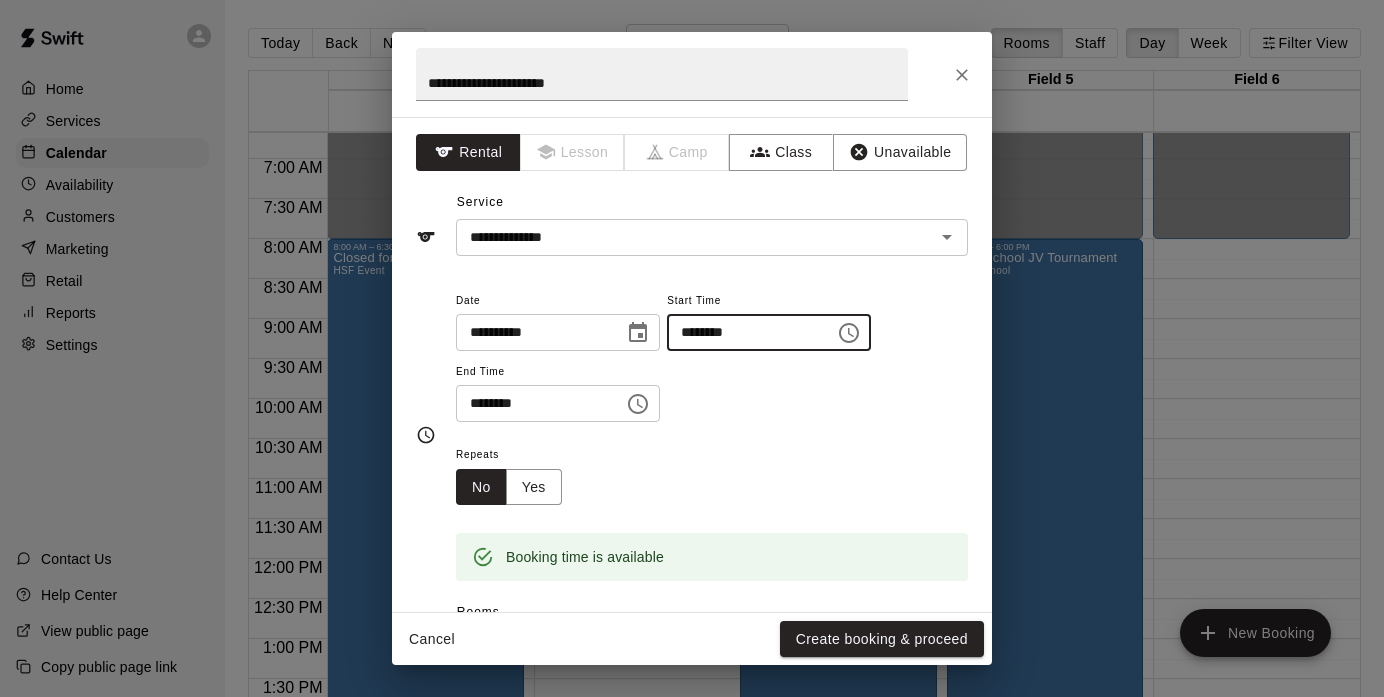 click on "********" at bounding box center [533, 403] 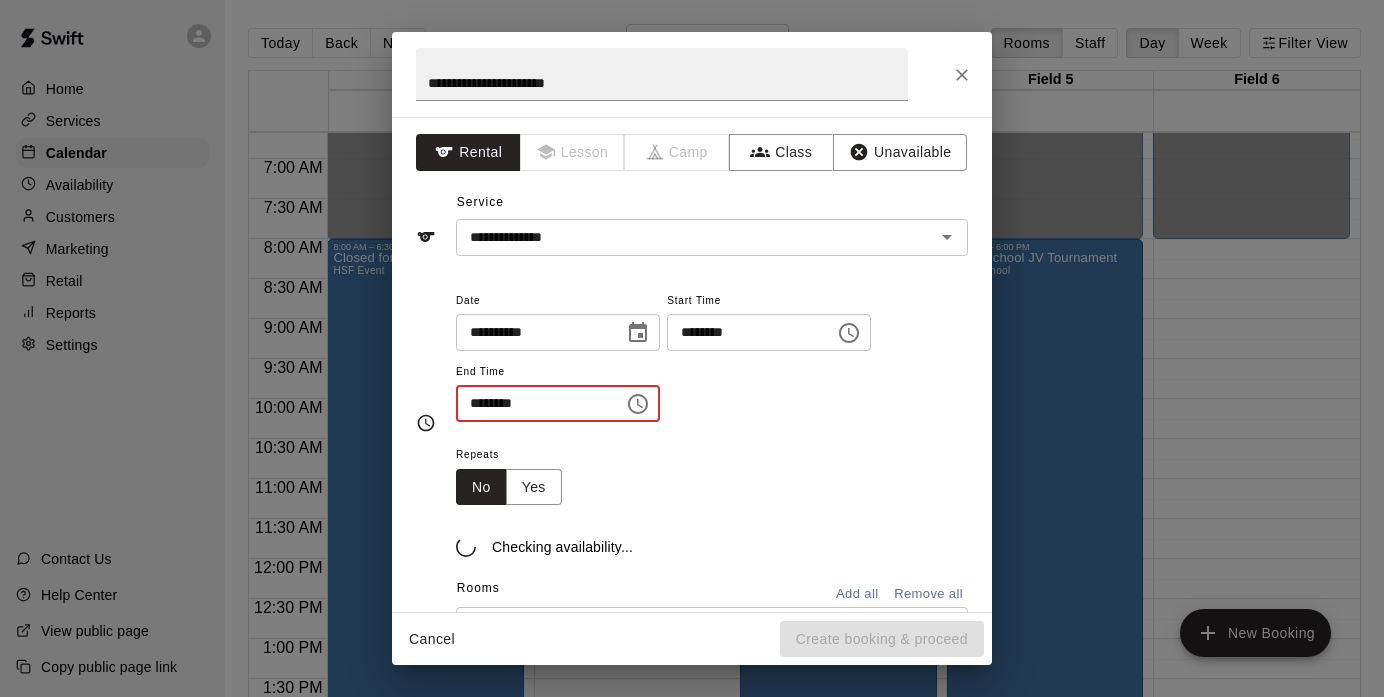 type on "********" 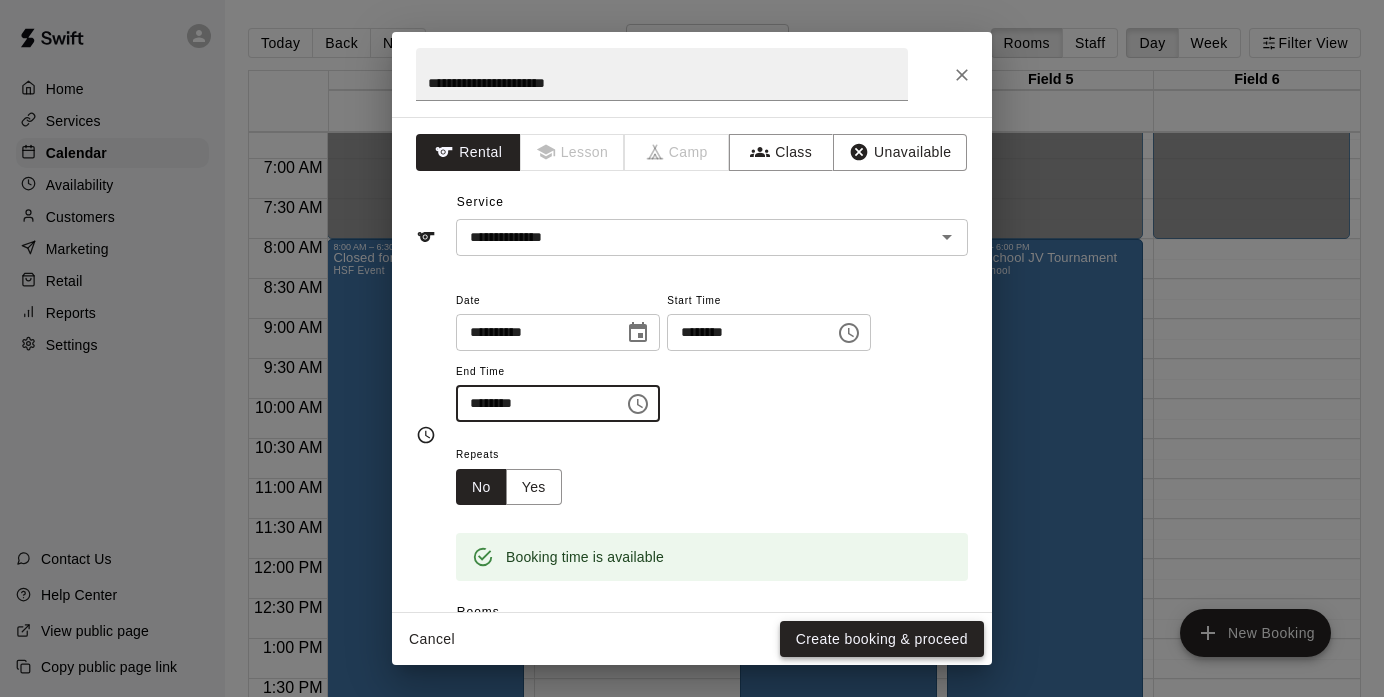 click on "Create booking & proceed" at bounding box center [882, 639] 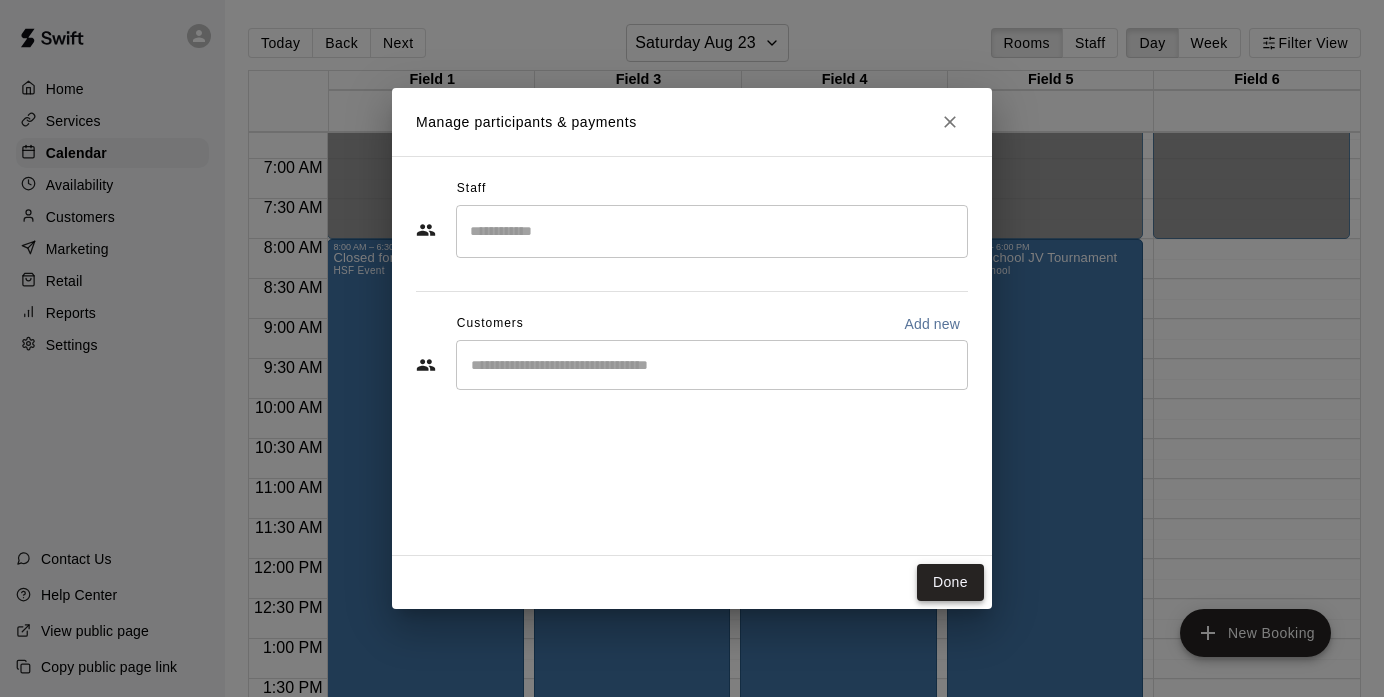 click on "Done" at bounding box center [950, 582] 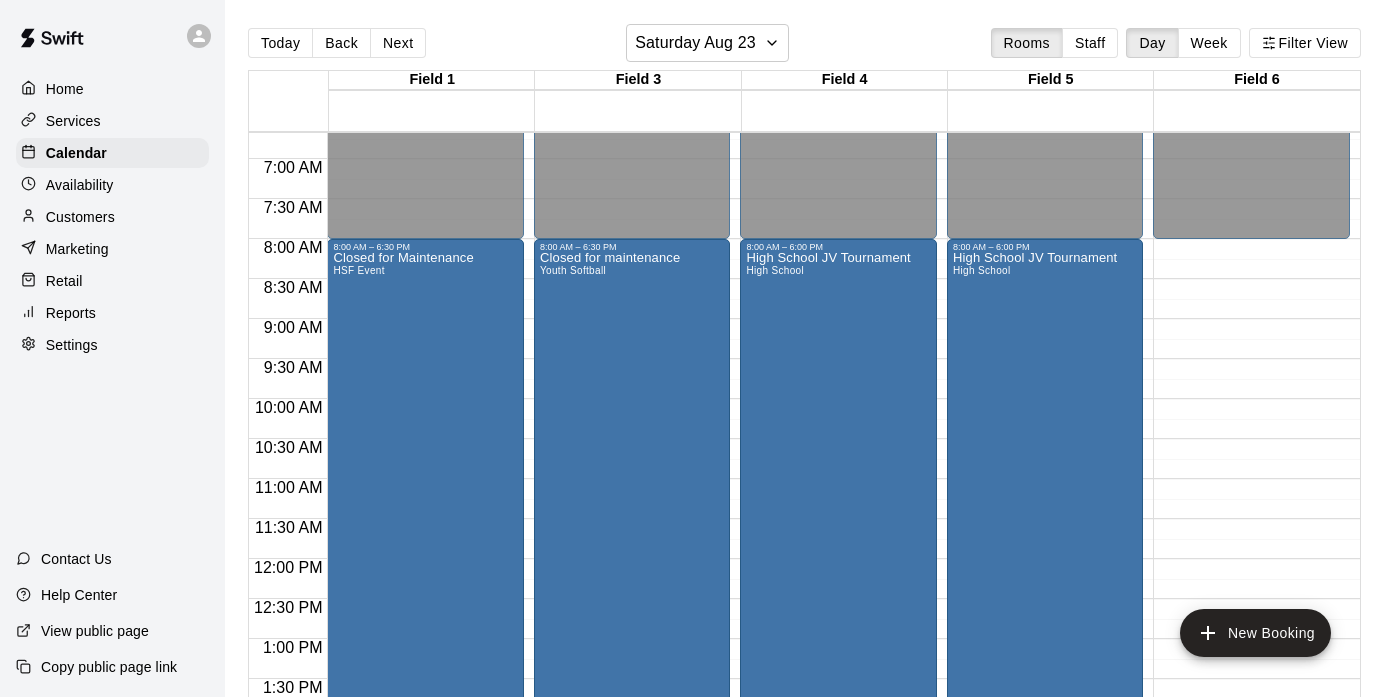 click on "12:00 AM – 8:00 AM Closed 7:00 PM – 11:59 PM Closed" at bounding box center (1251, 559) 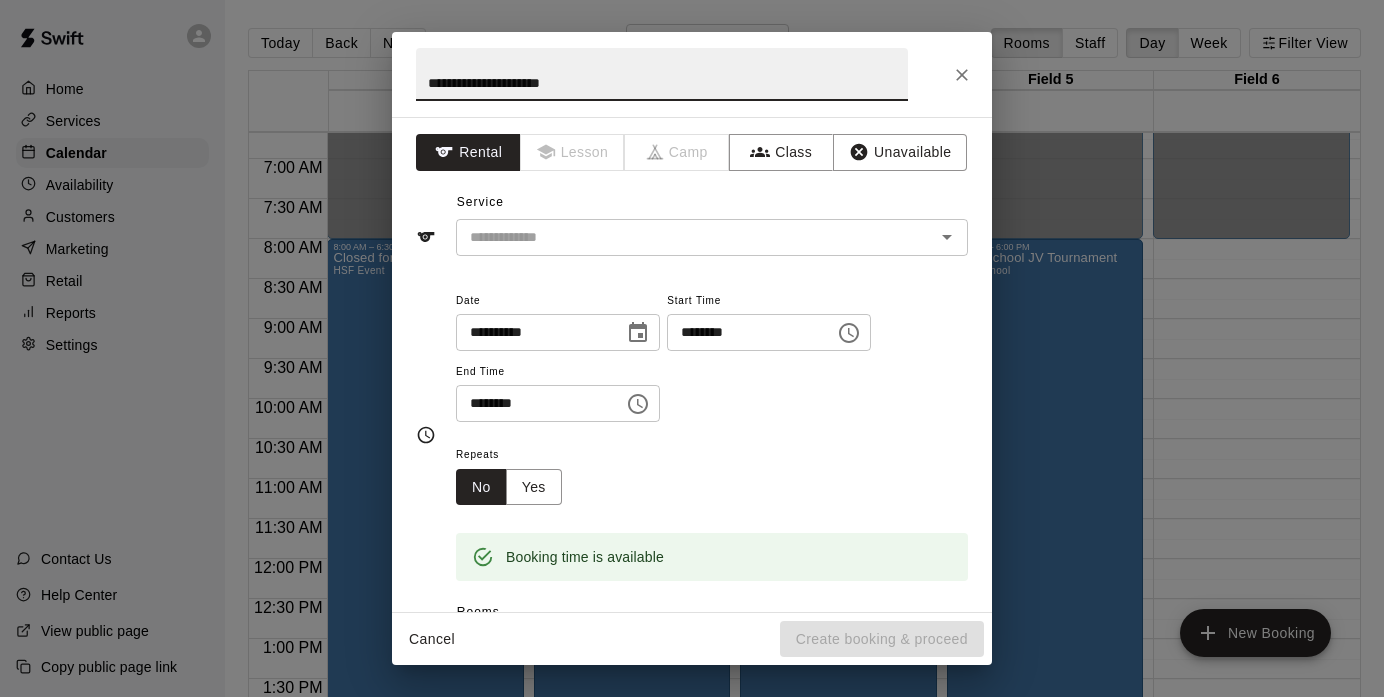 type on "**********" 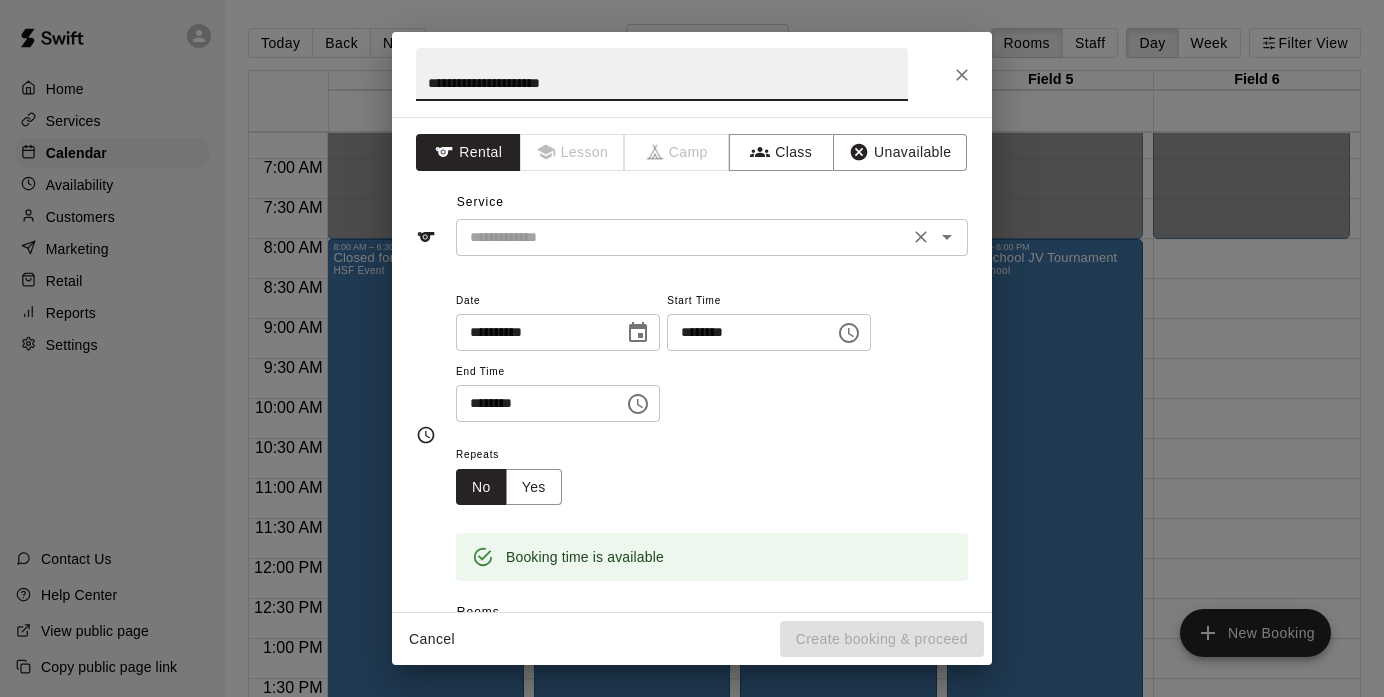 drag, startPoint x: 539, startPoint y: 284, endPoint x: 615, endPoint y: 238, distance: 88.83693 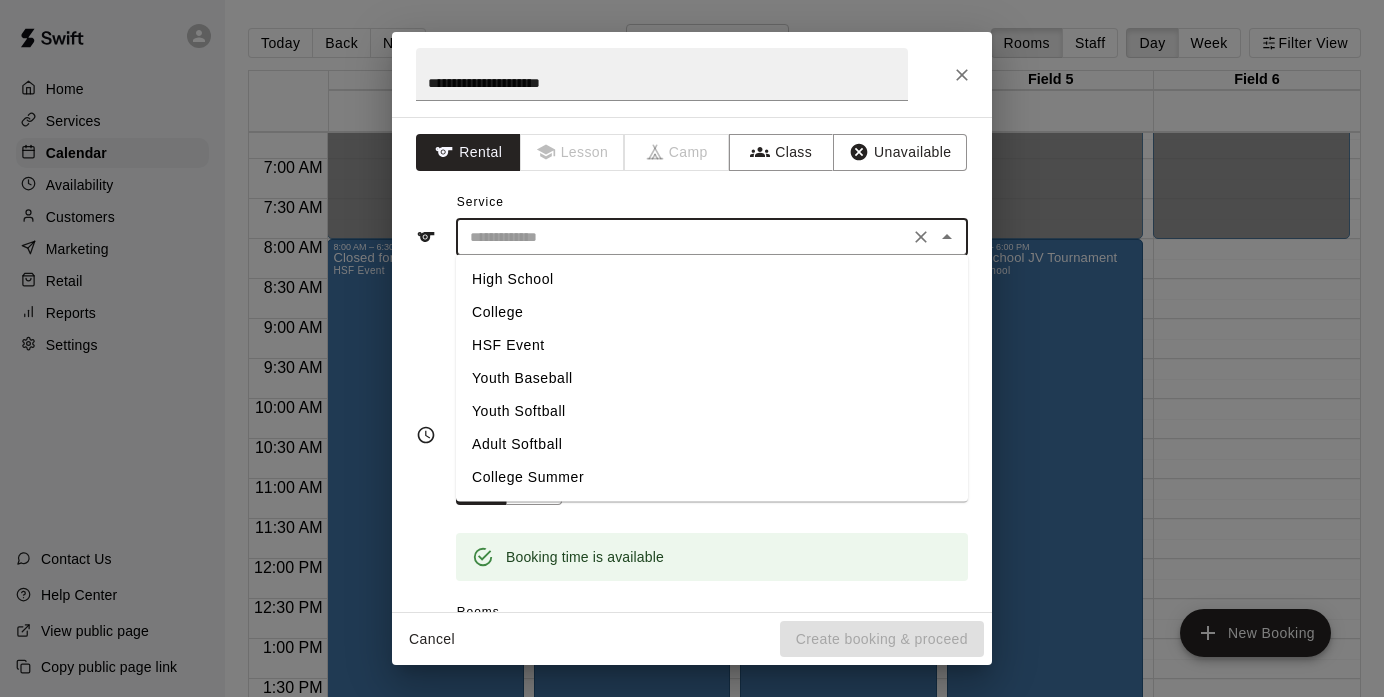 click on "Youth Softball" at bounding box center (712, 411) 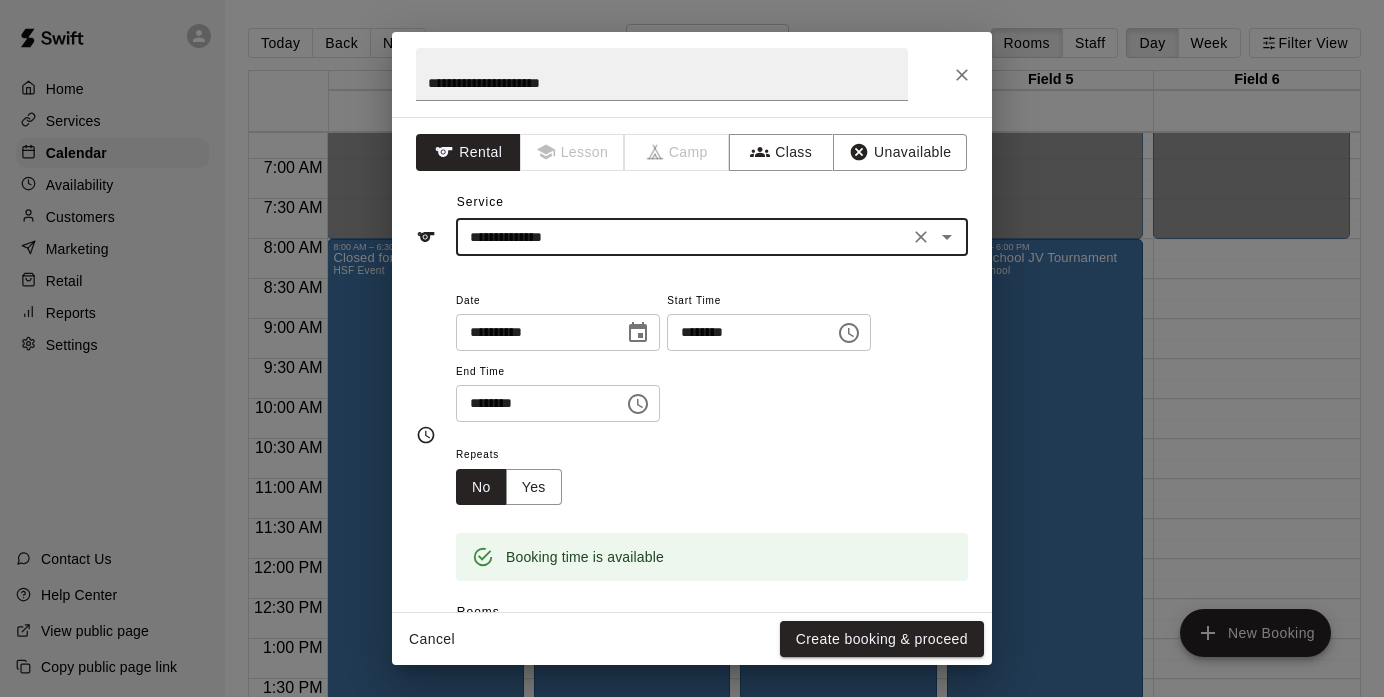 click on "********" at bounding box center (744, 332) 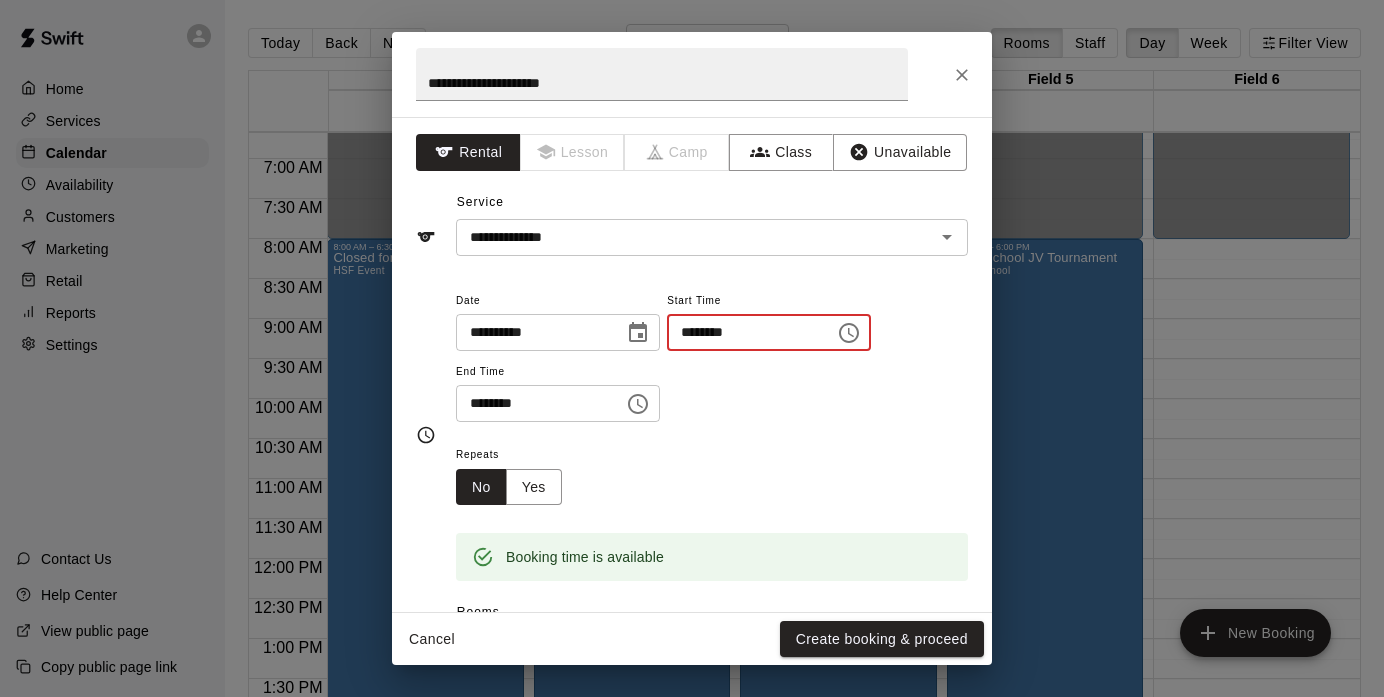 click on "********" at bounding box center (744, 332) 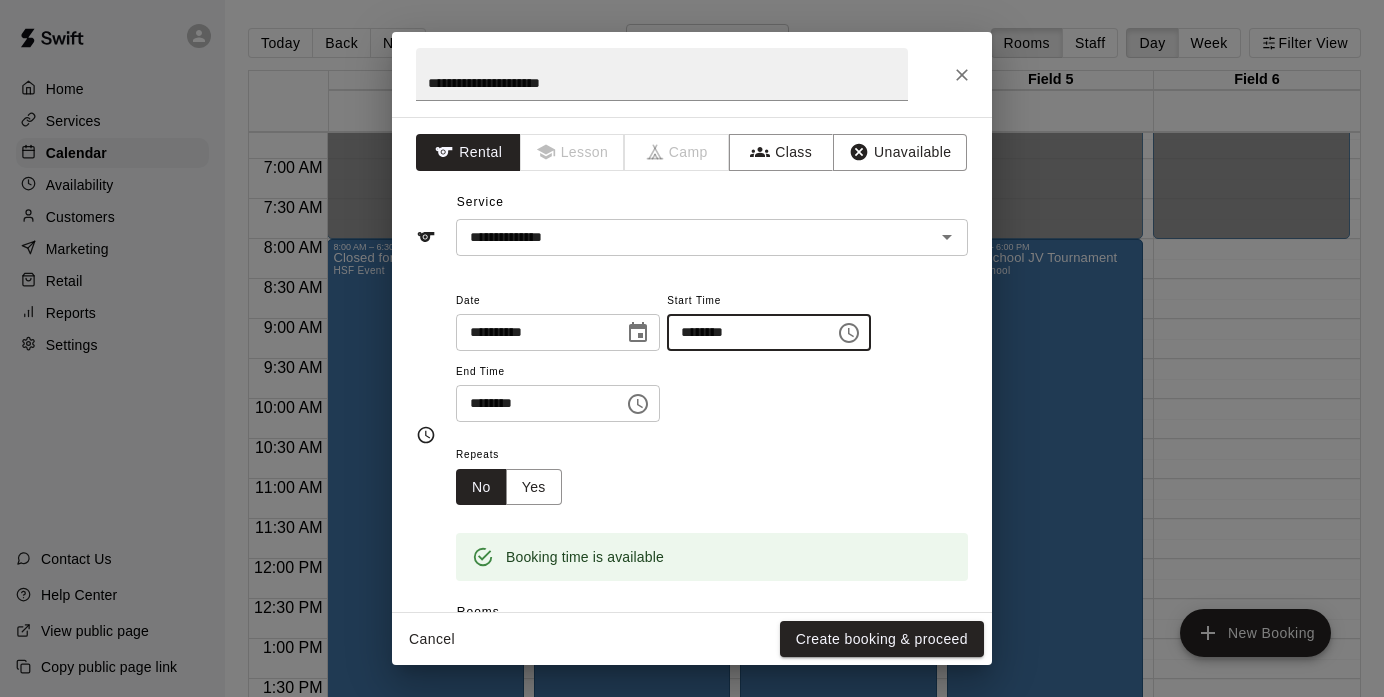 type 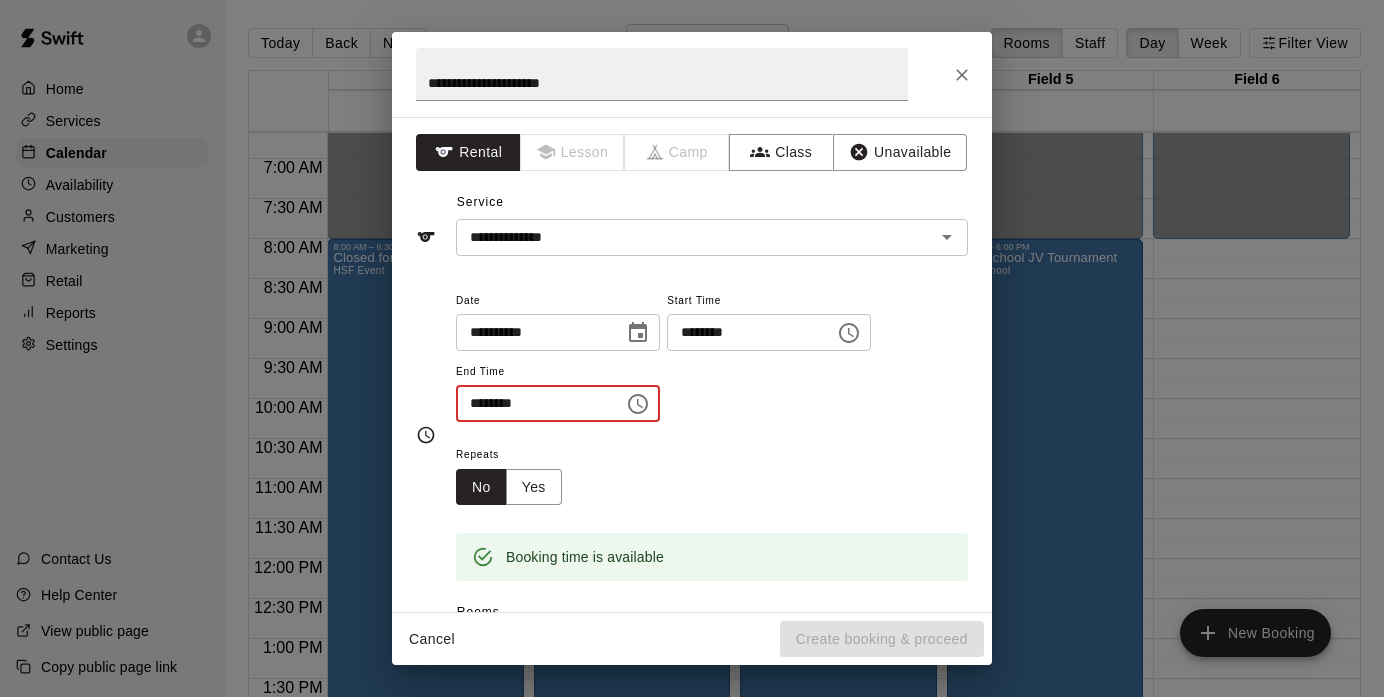 type on "********" 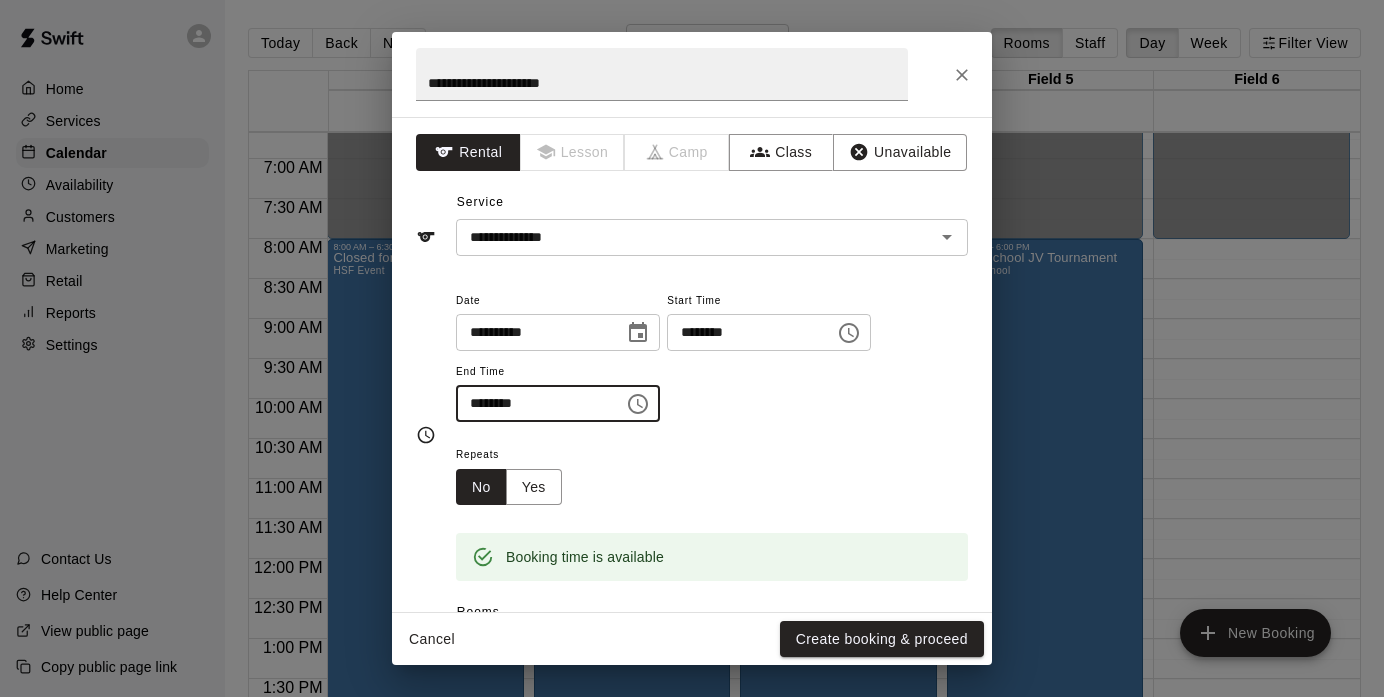 type 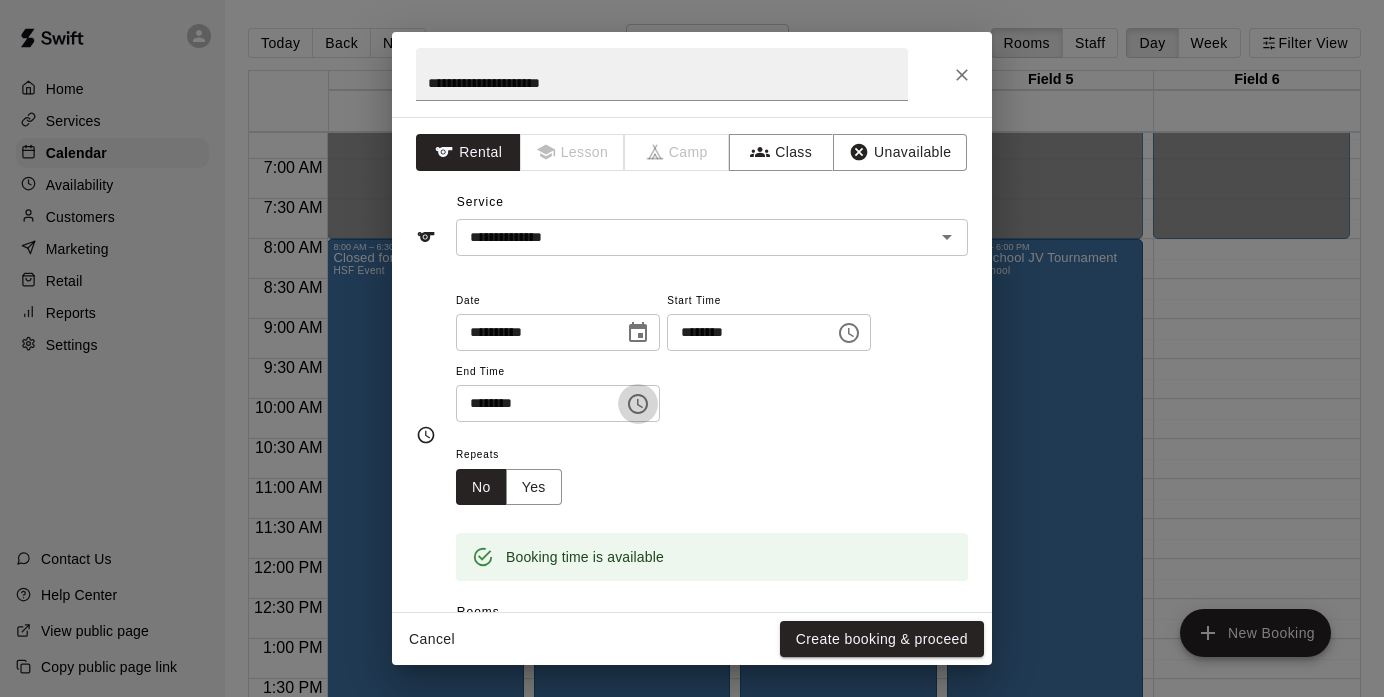 type 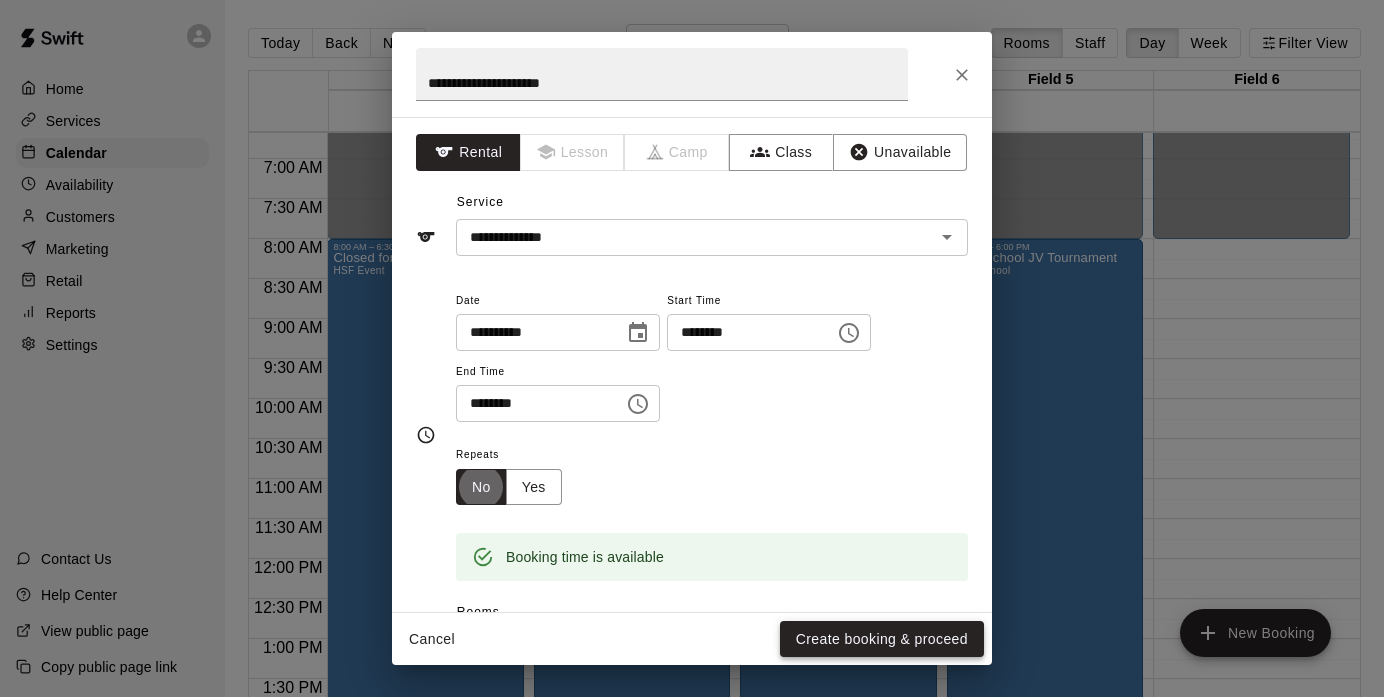 click on "Create booking & proceed" at bounding box center [882, 639] 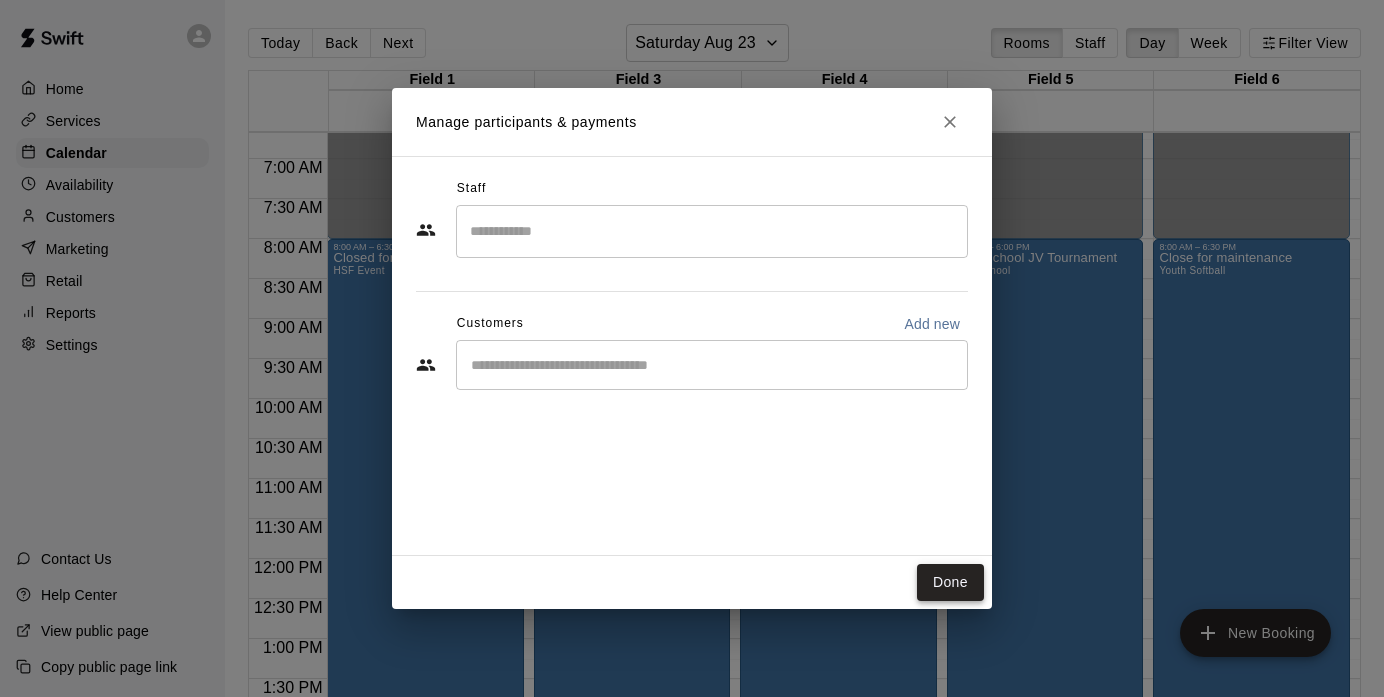 click on "Done" at bounding box center [950, 582] 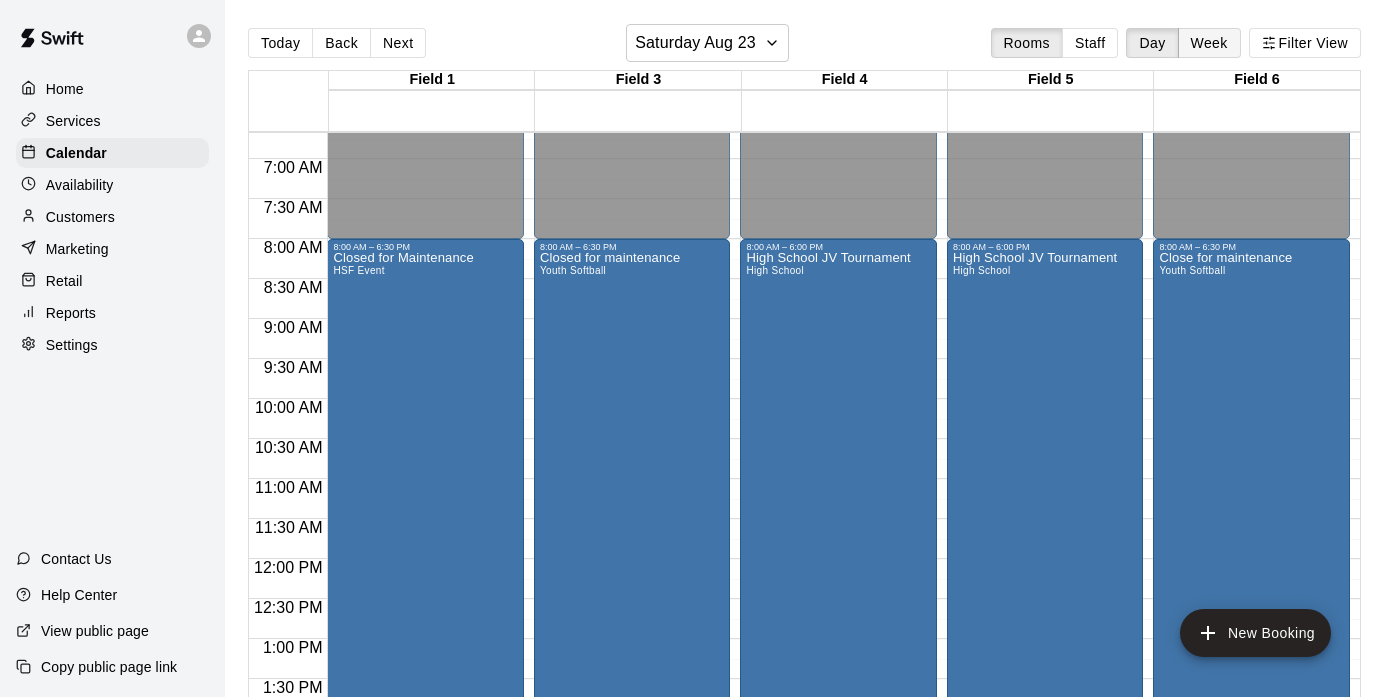 click on "Week" at bounding box center (1209, 43) 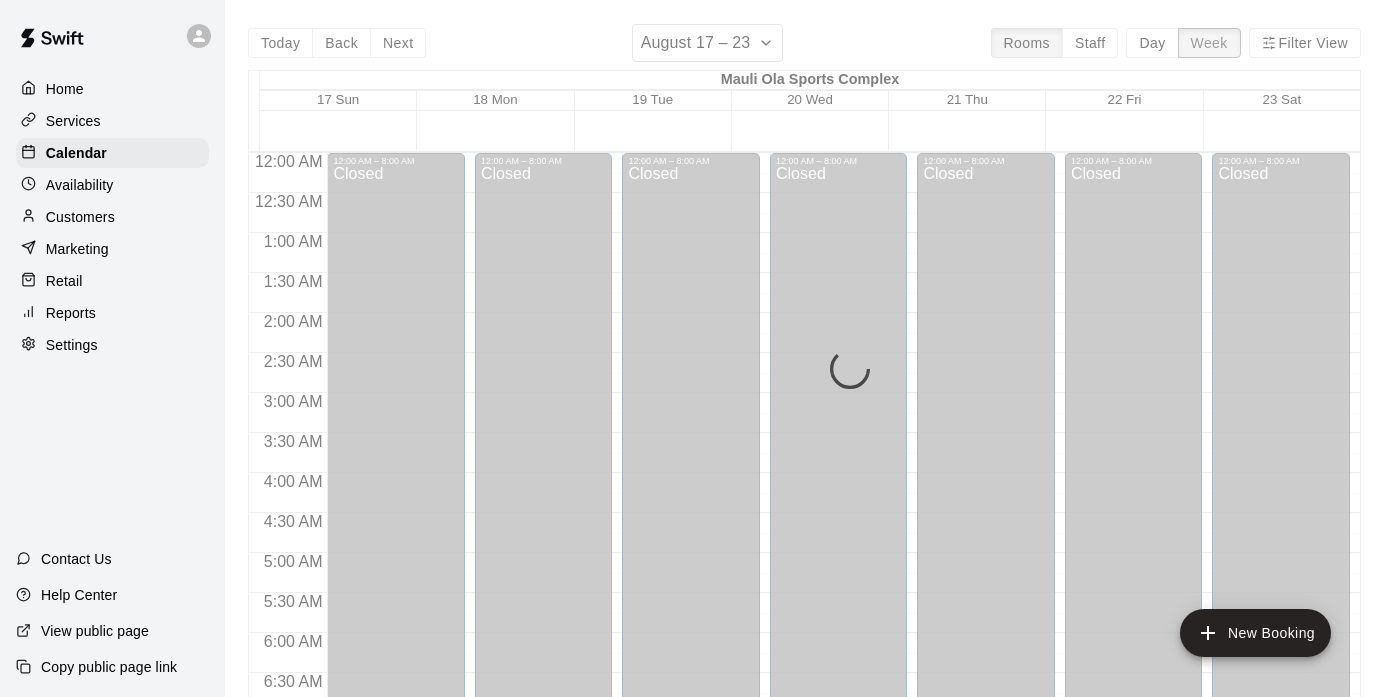 scroll, scrollTop: 538, scrollLeft: 0, axis: vertical 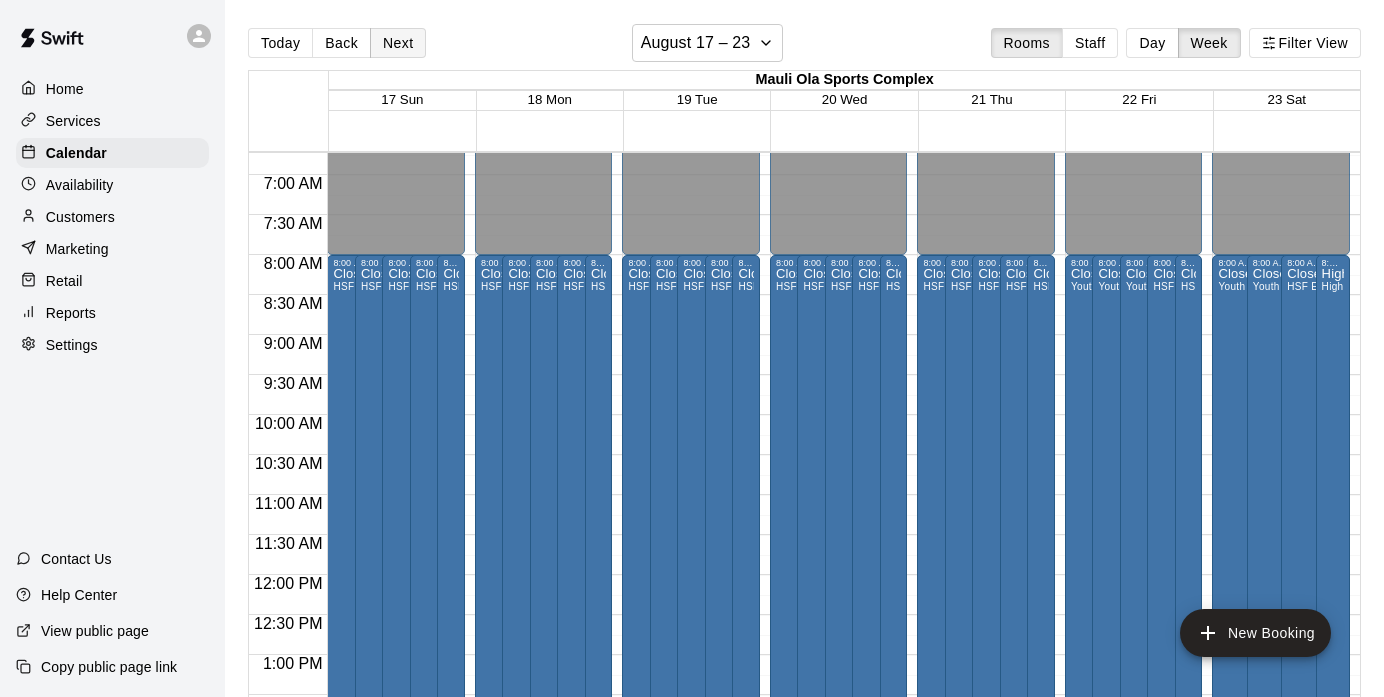 click on "Next" at bounding box center [398, 43] 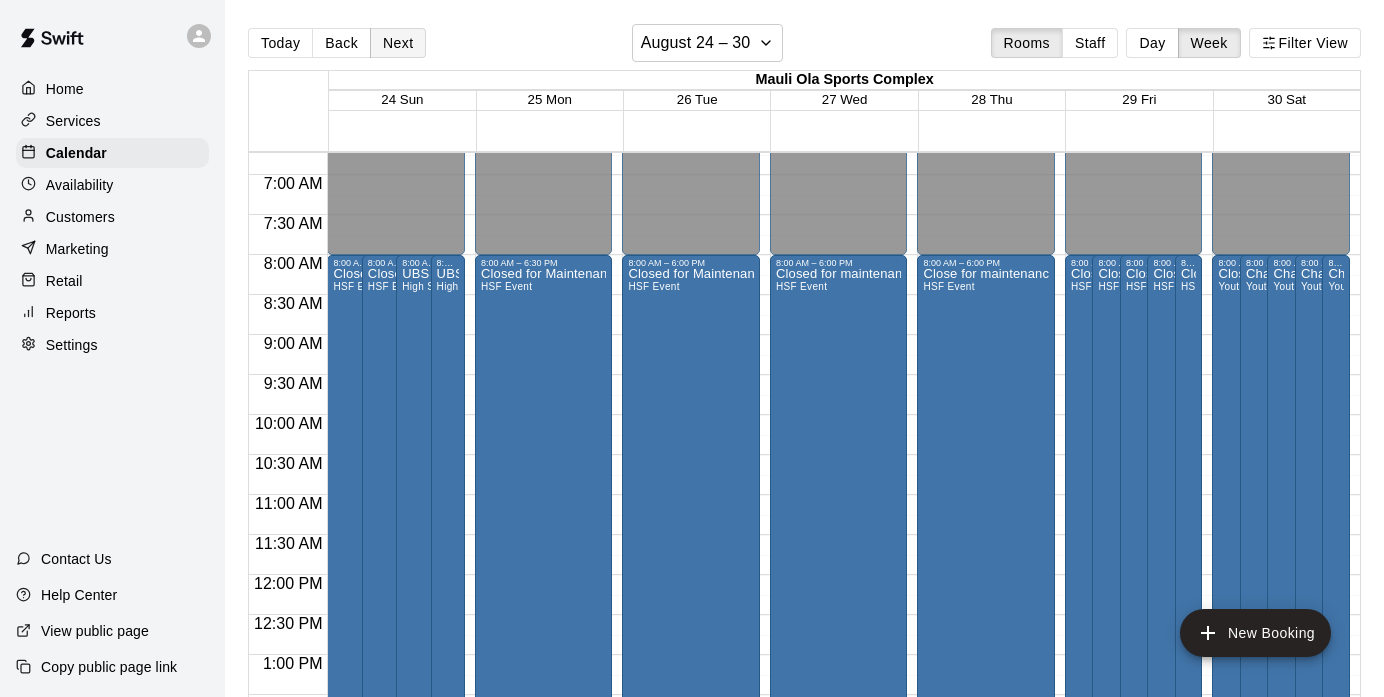 click on "Next" at bounding box center [398, 43] 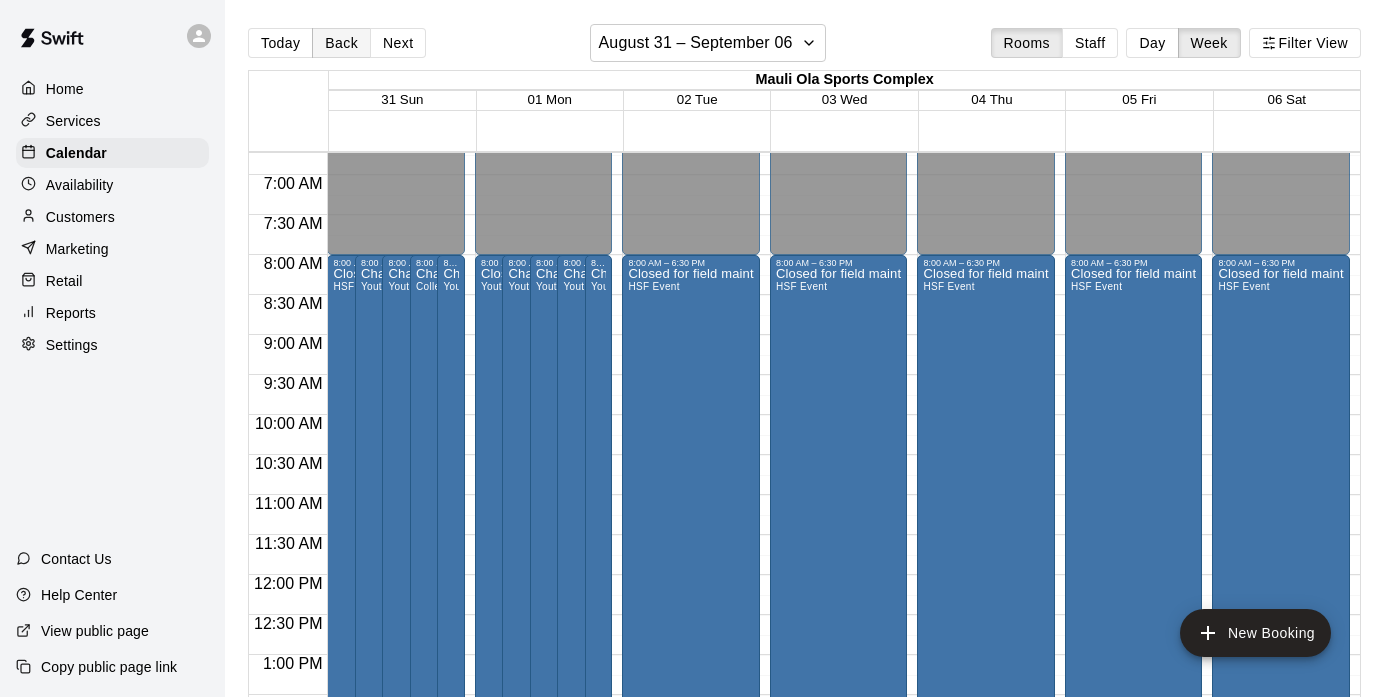 click on "Back" at bounding box center [341, 43] 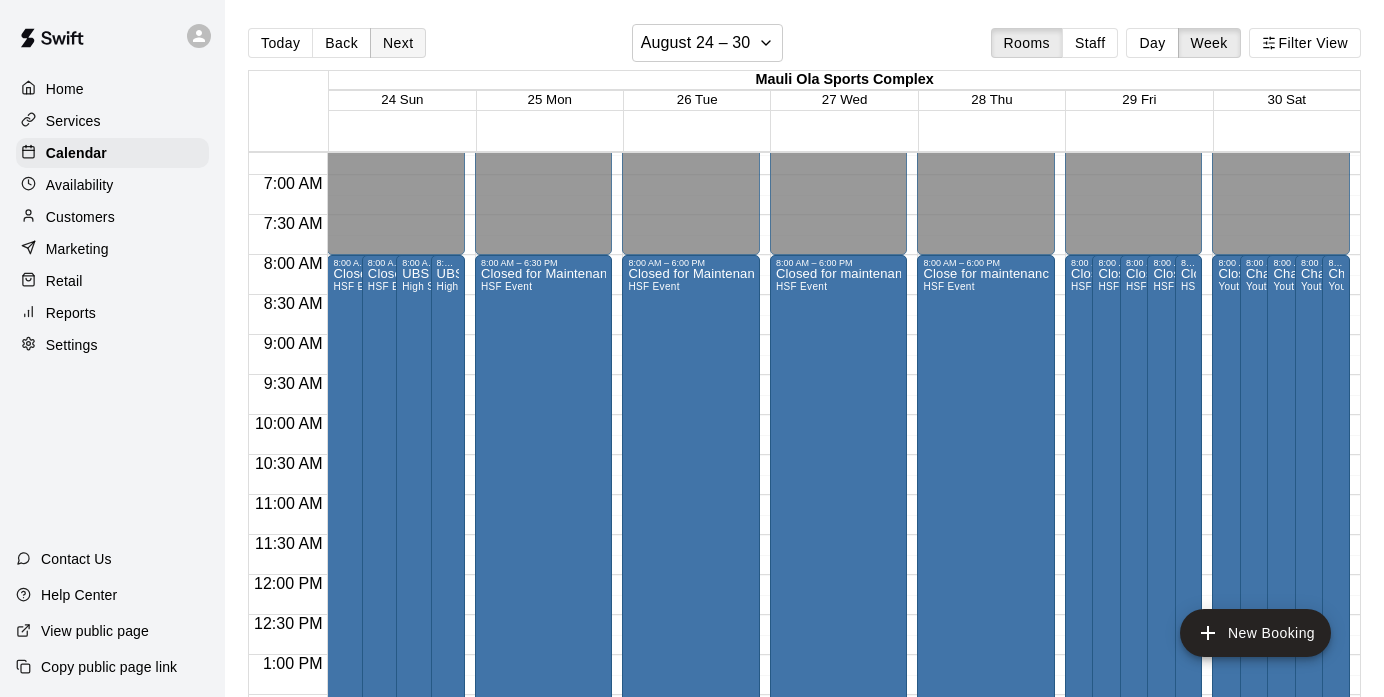 click on "Next" at bounding box center [398, 43] 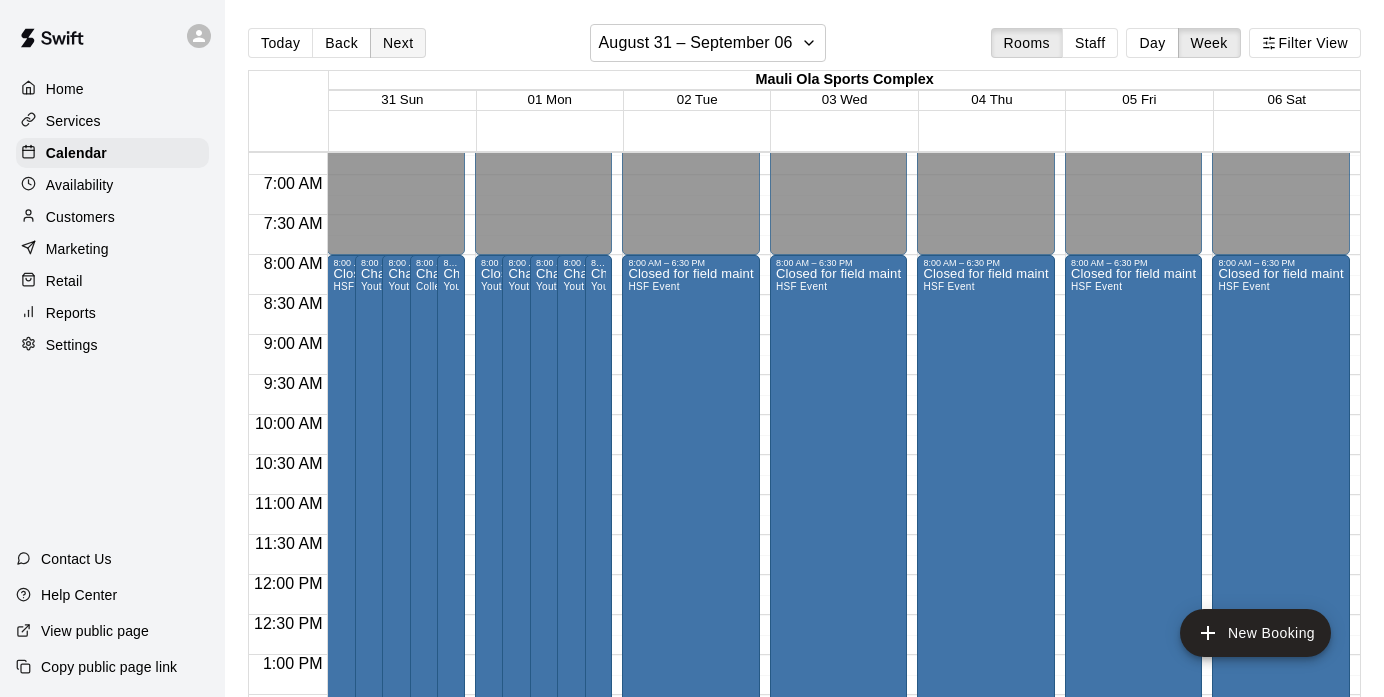 click on "Next" at bounding box center [398, 43] 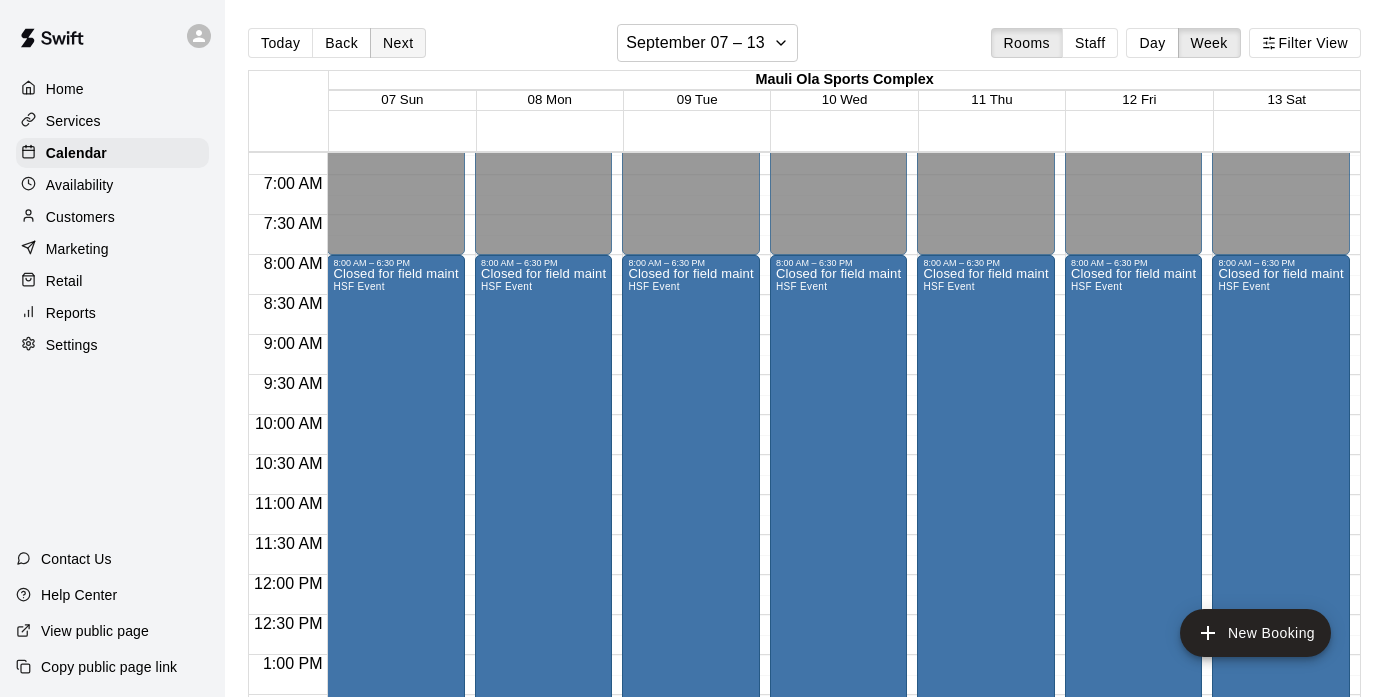 click on "Next" at bounding box center [398, 43] 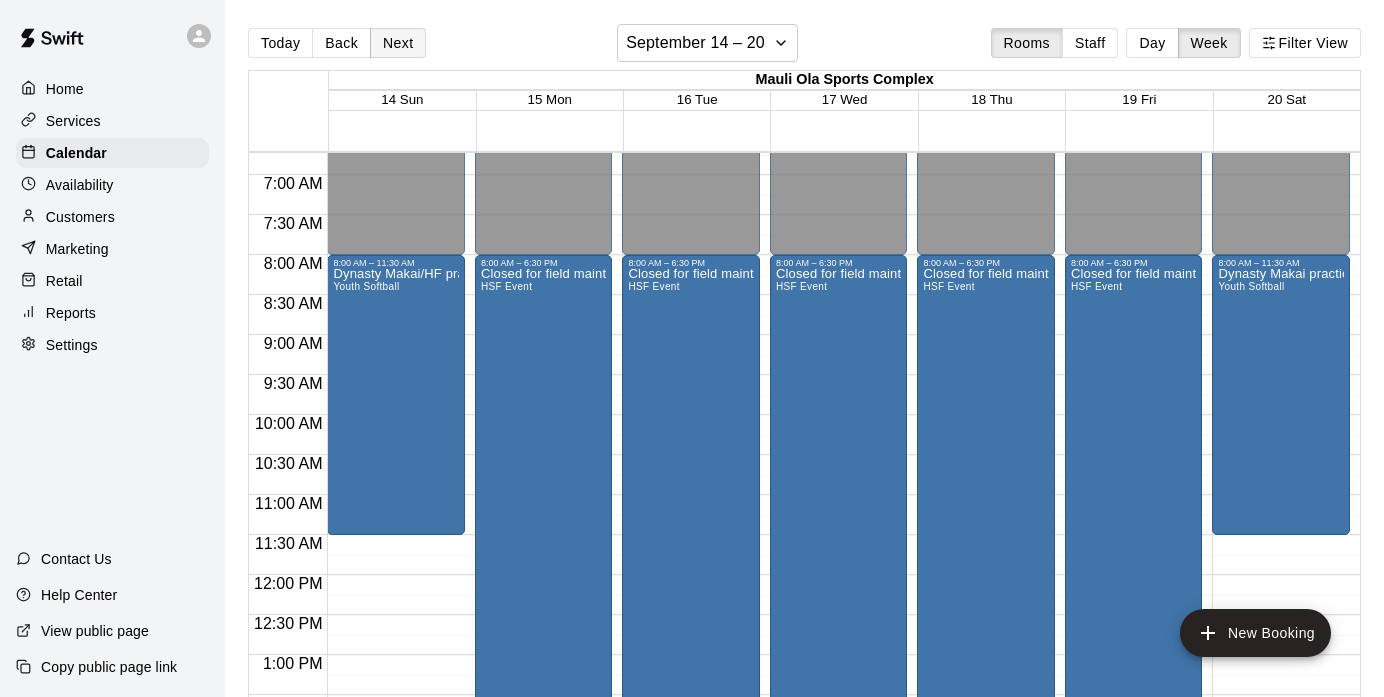 click on "Next" at bounding box center (398, 43) 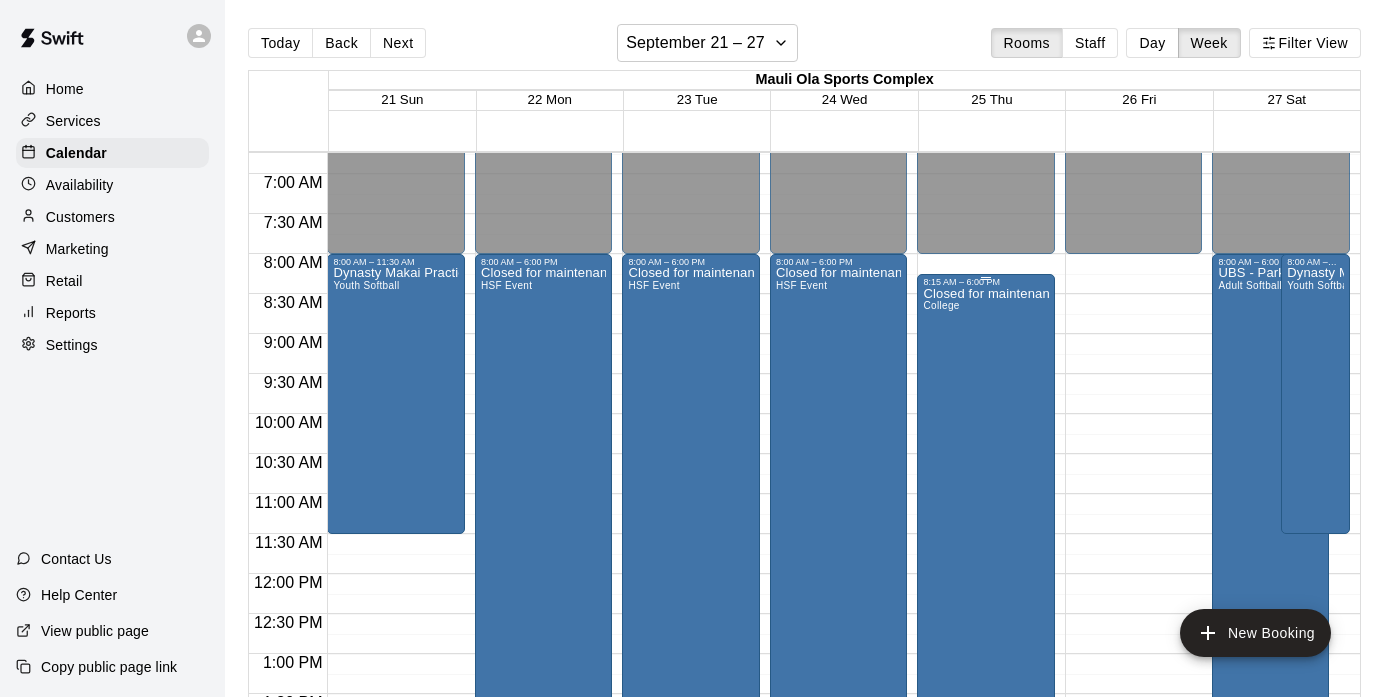 scroll, scrollTop: 548, scrollLeft: 0, axis: vertical 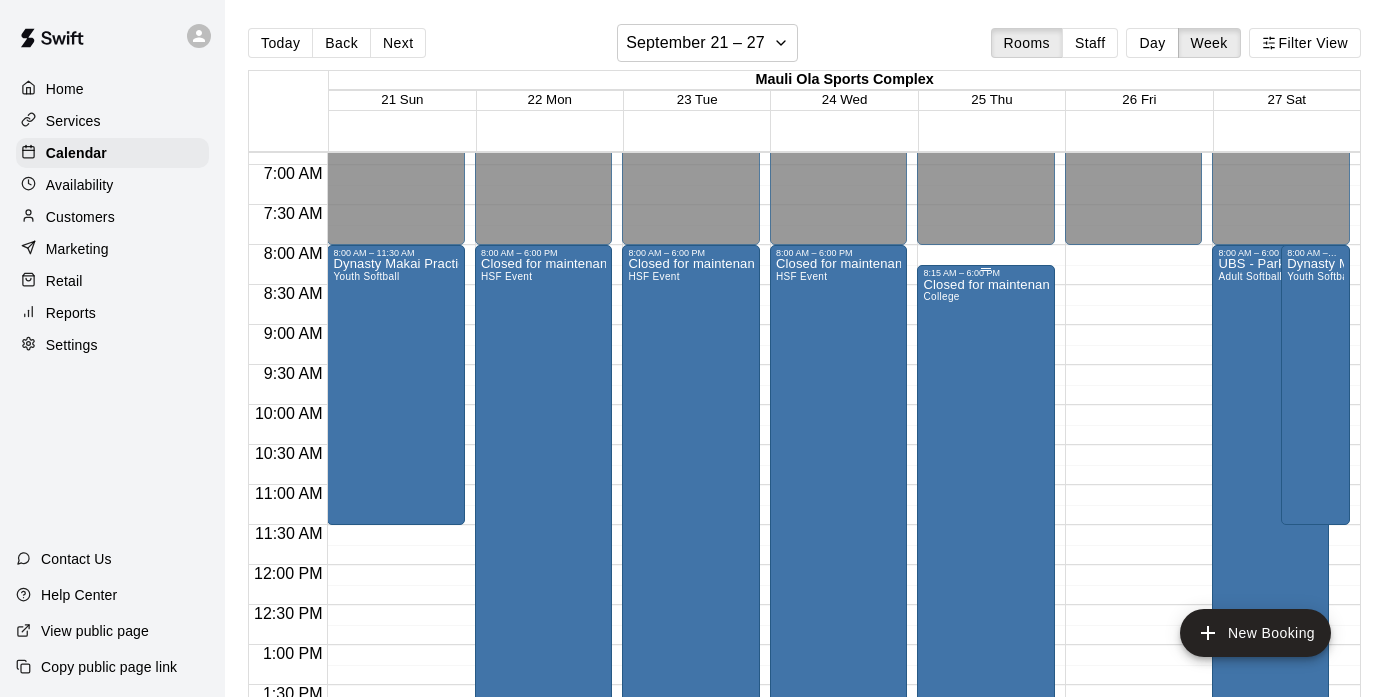 click on "Closed for maintenance  College" at bounding box center [986, 626] 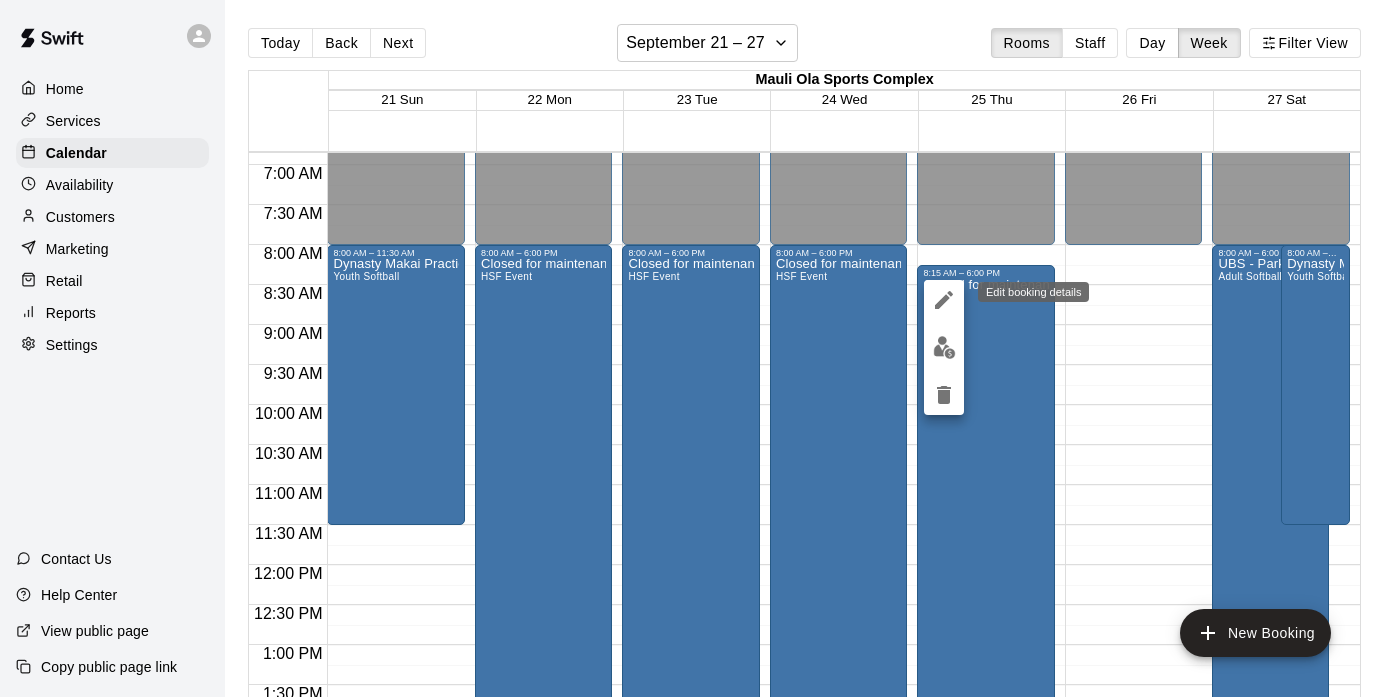 click 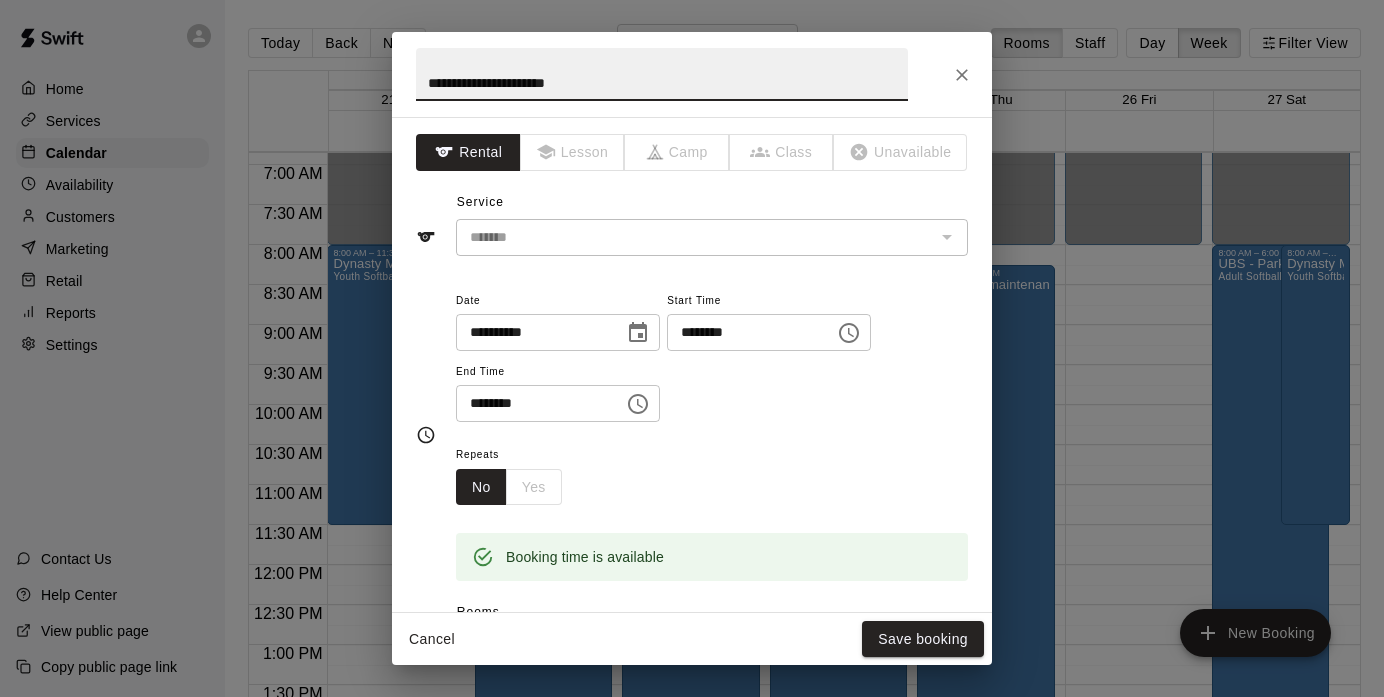 click on "********" at bounding box center (744, 332) 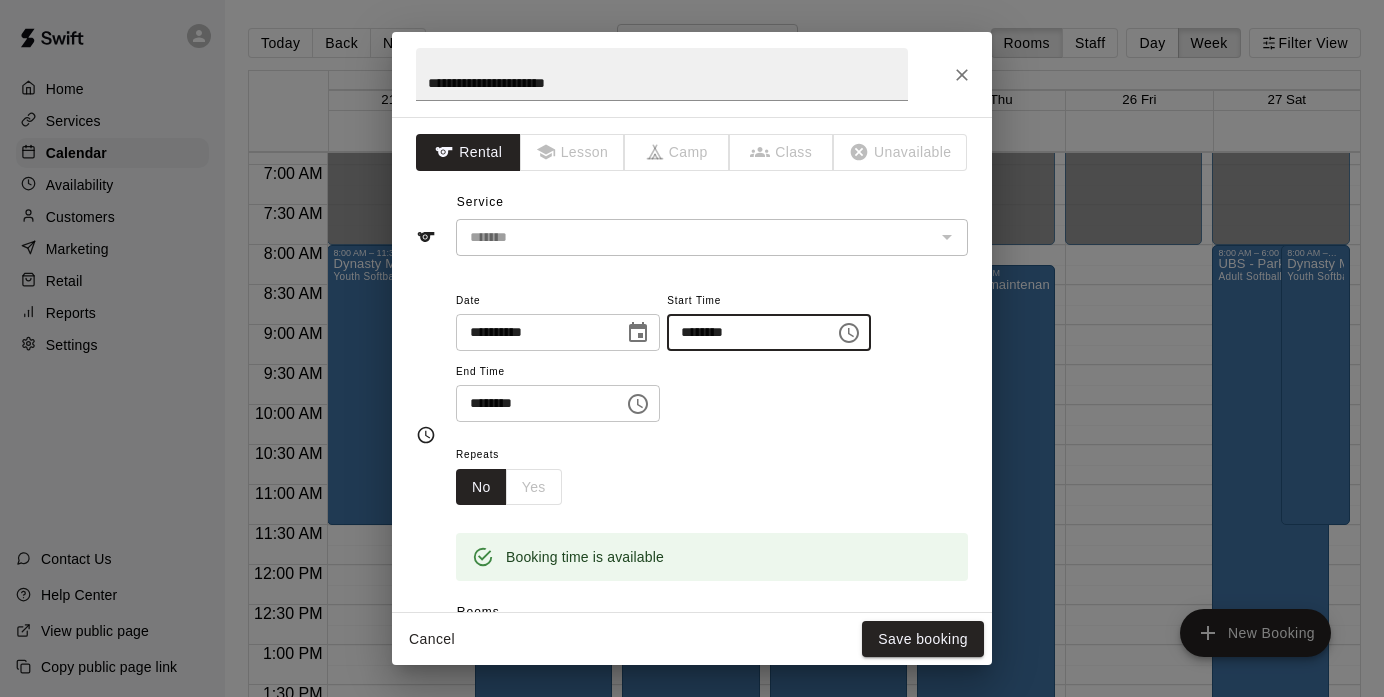 type on "********" 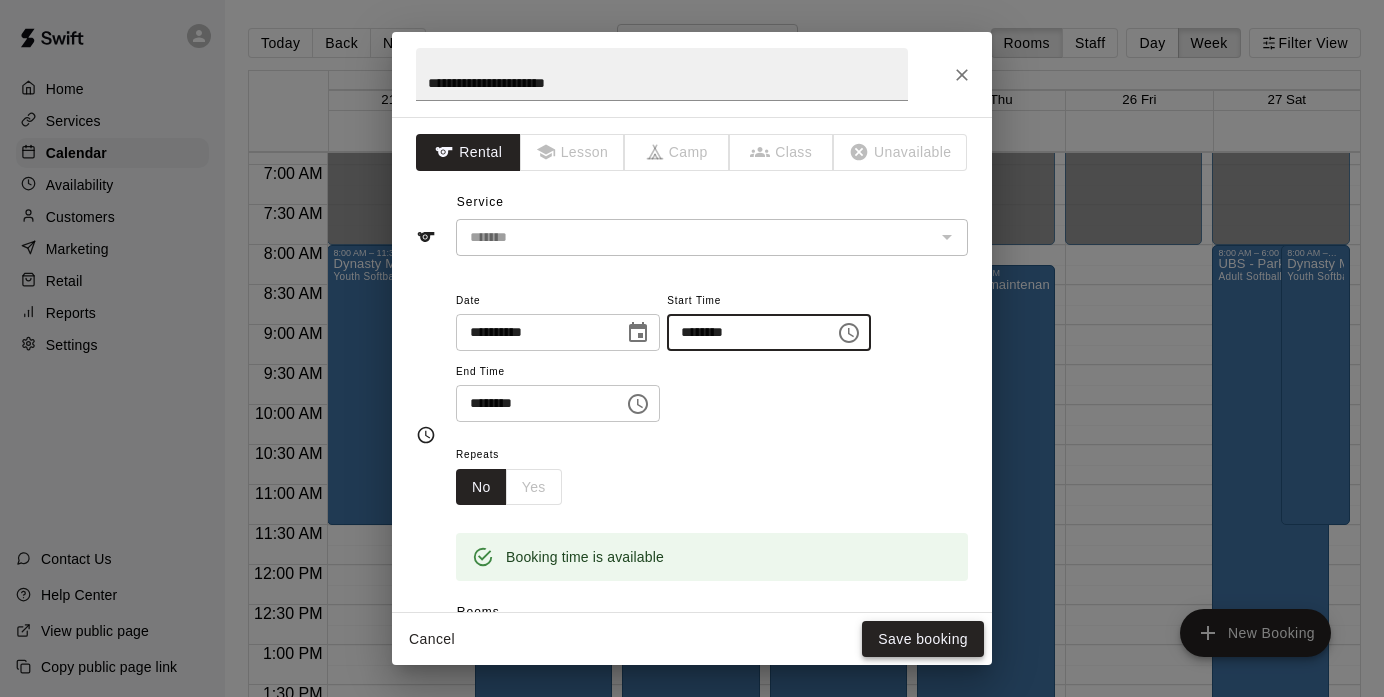 click on "Save booking" at bounding box center (923, 639) 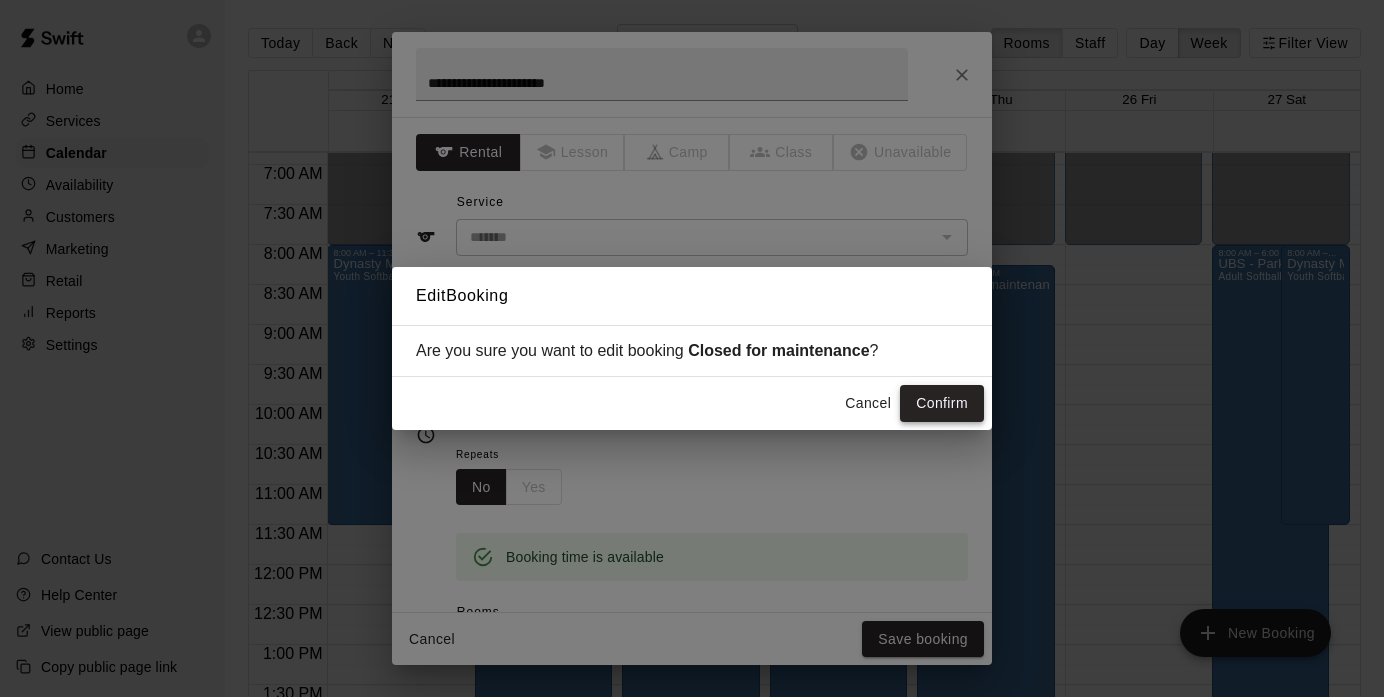 click on "Confirm" at bounding box center [942, 403] 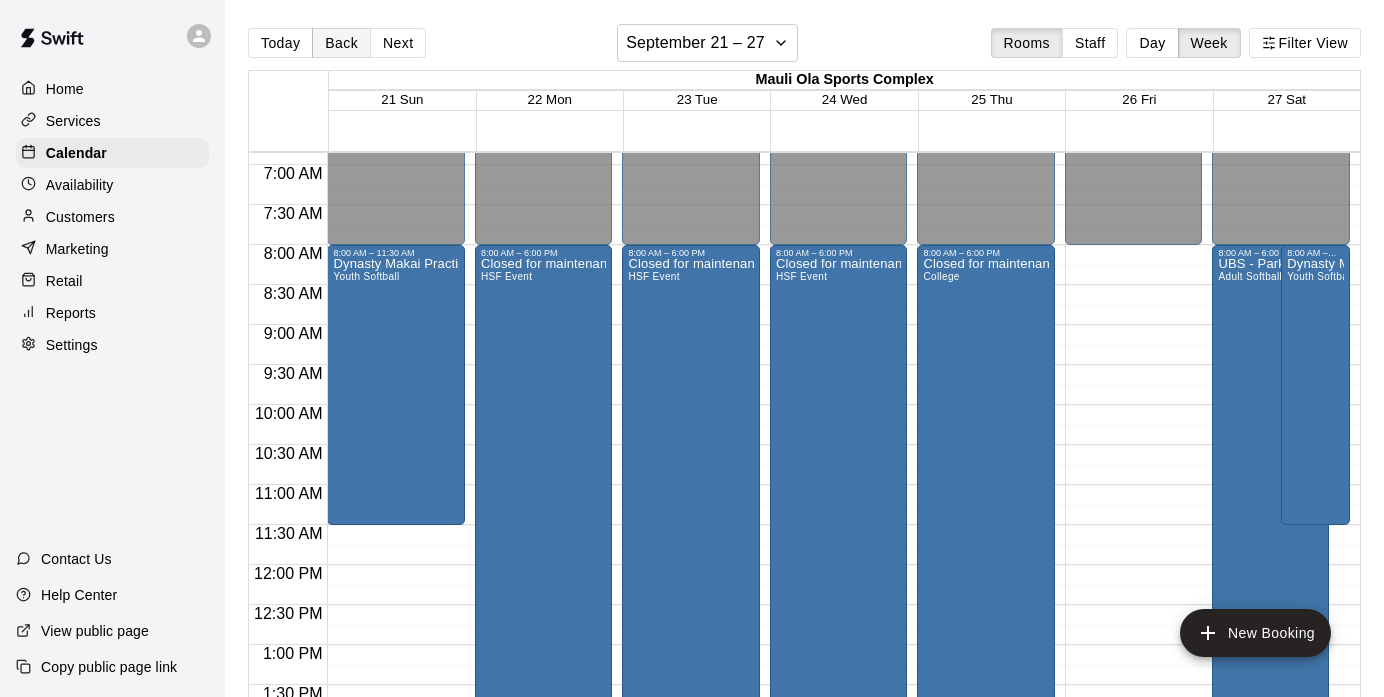 click on "Back" at bounding box center (341, 43) 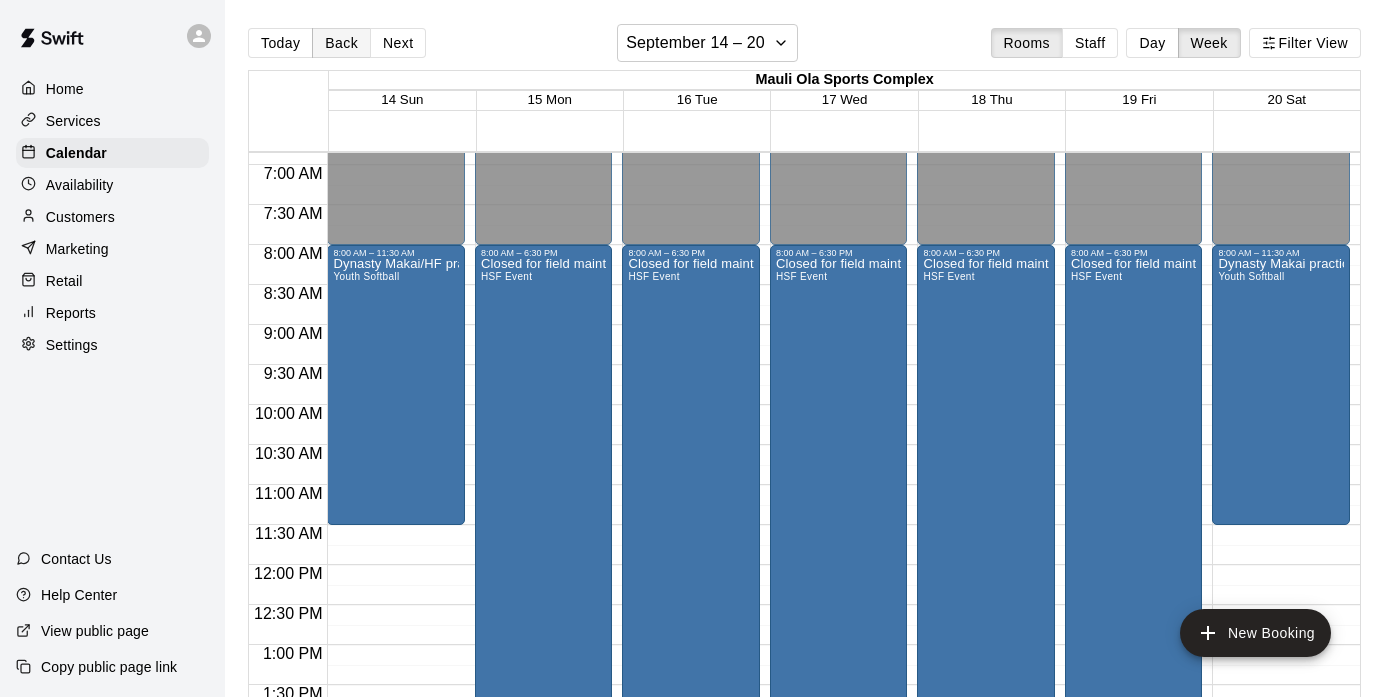click on "Back" at bounding box center [341, 43] 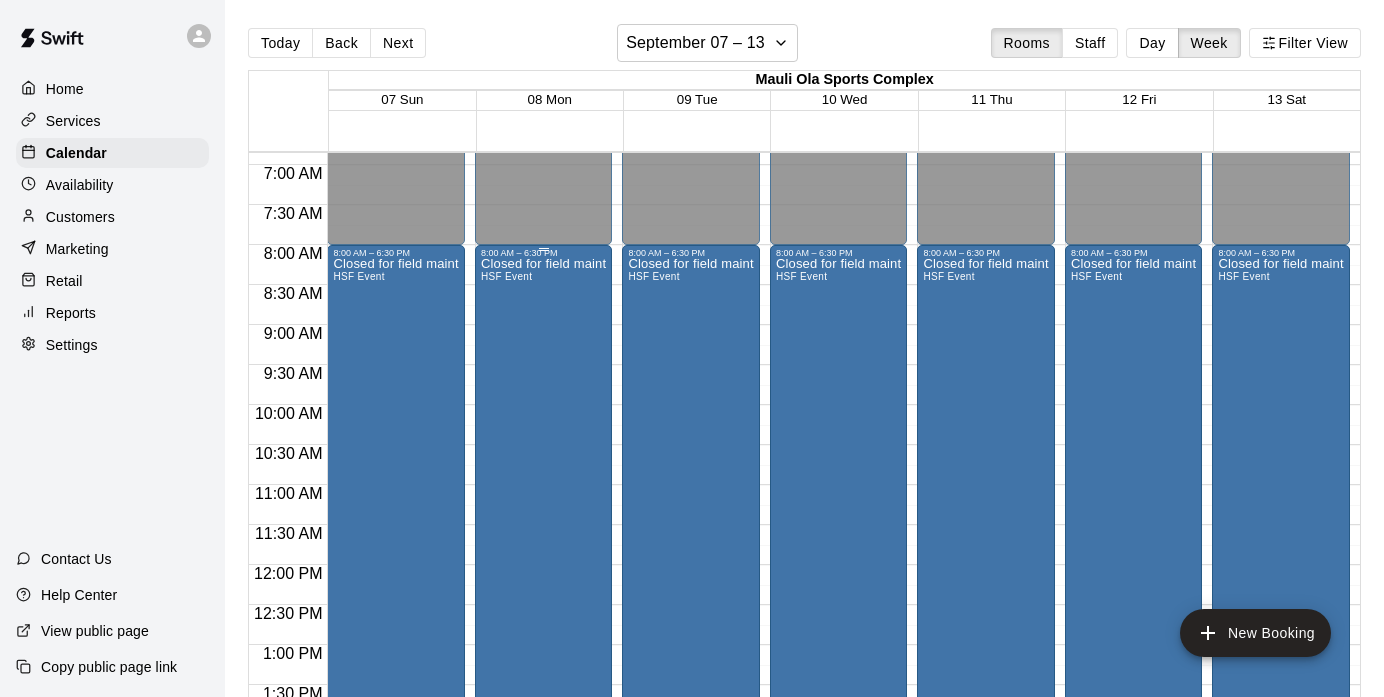 click on "Closed for field maintenance HSF Event" at bounding box center [544, 606] 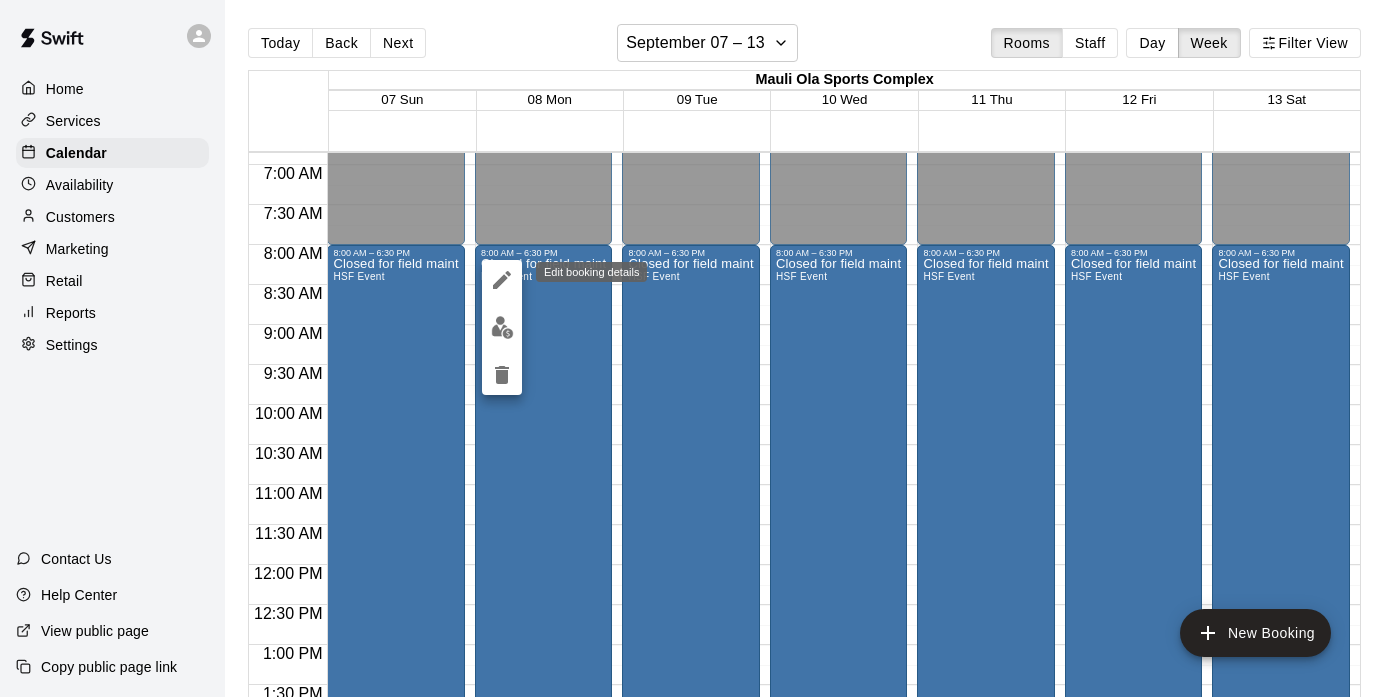 click 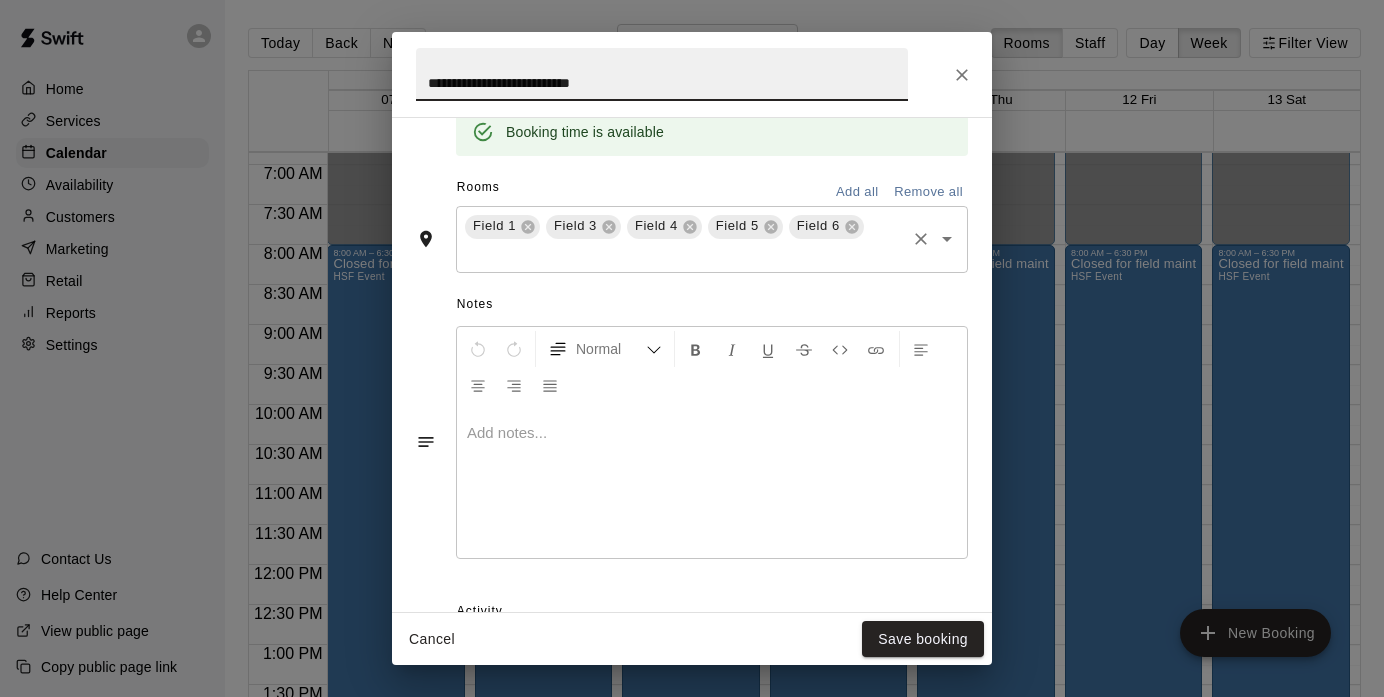 scroll, scrollTop: 582, scrollLeft: 0, axis: vertical 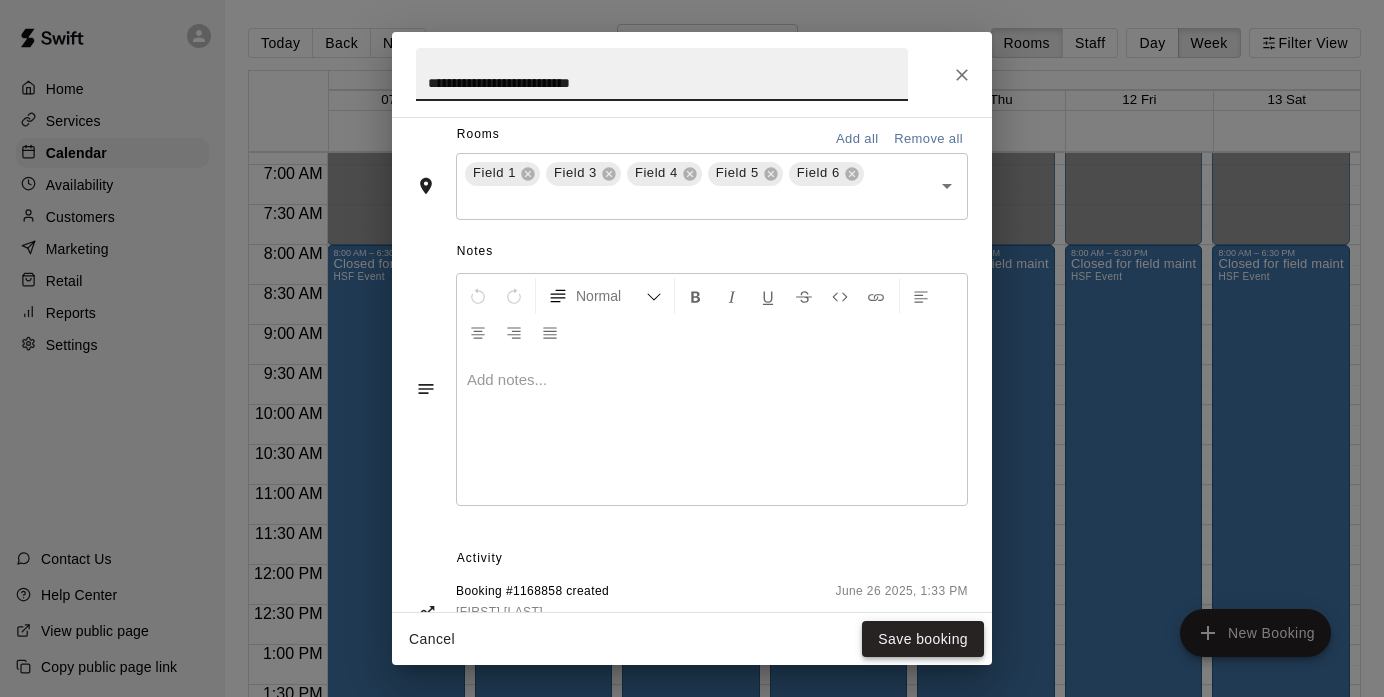 click on "Save booking" at bounding box center (923, 639) 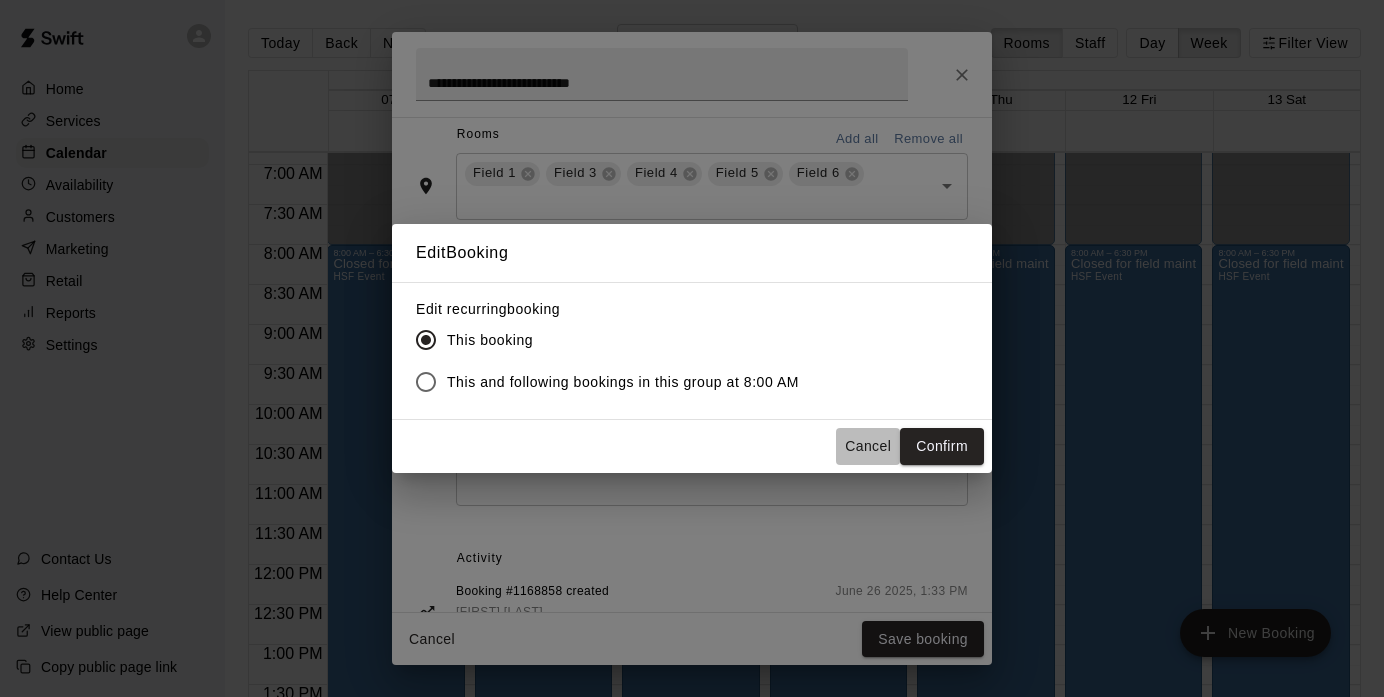 click on "Cancel" at bounding box center [868, 446] 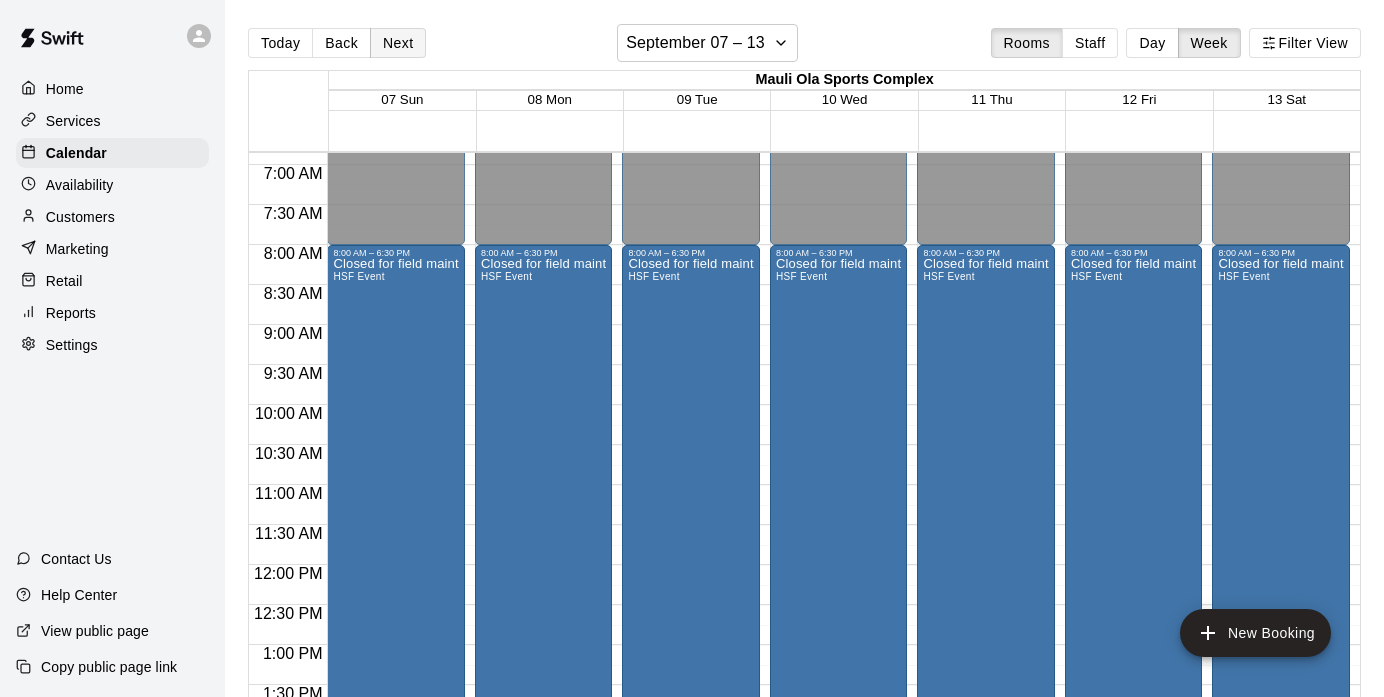click on "Next" at bounding box center (398, 43) 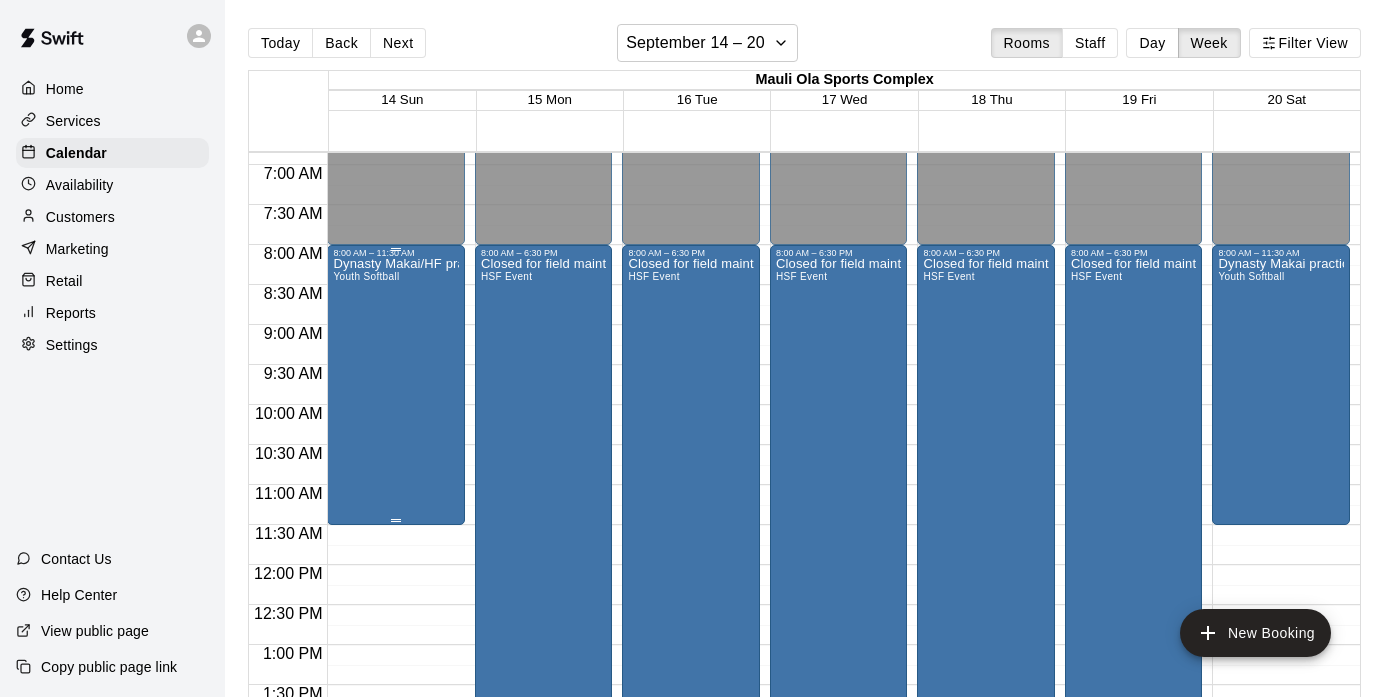click on "Dynasty Makai/HF practice Youth Softball" at bounding box center [396, 606] 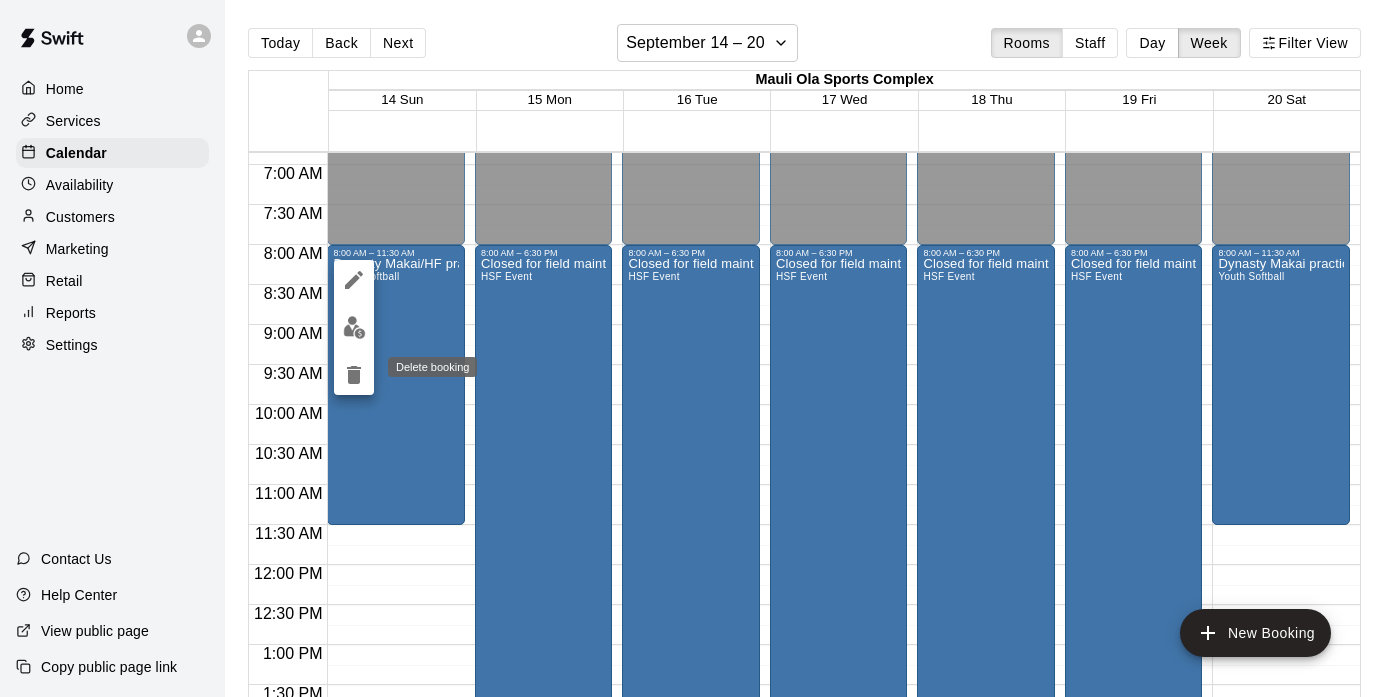 click 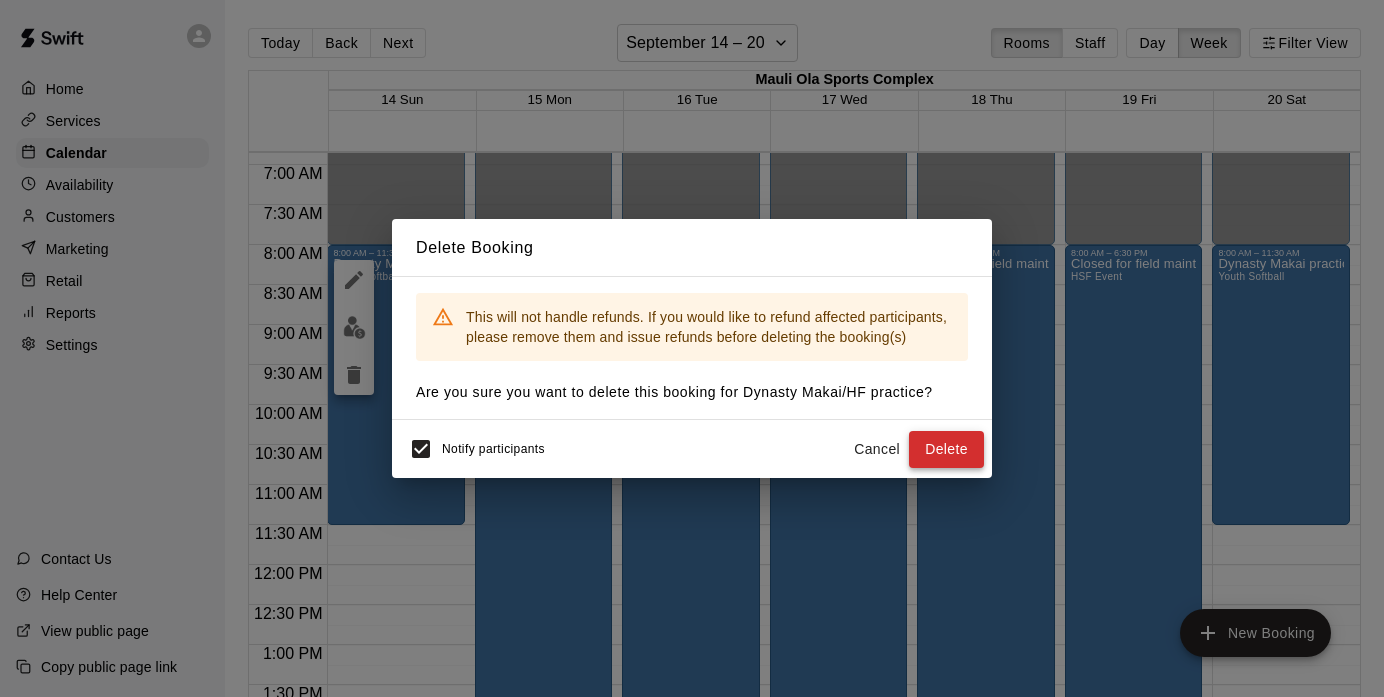 click on "Delete" at bounding box center [946, 449] 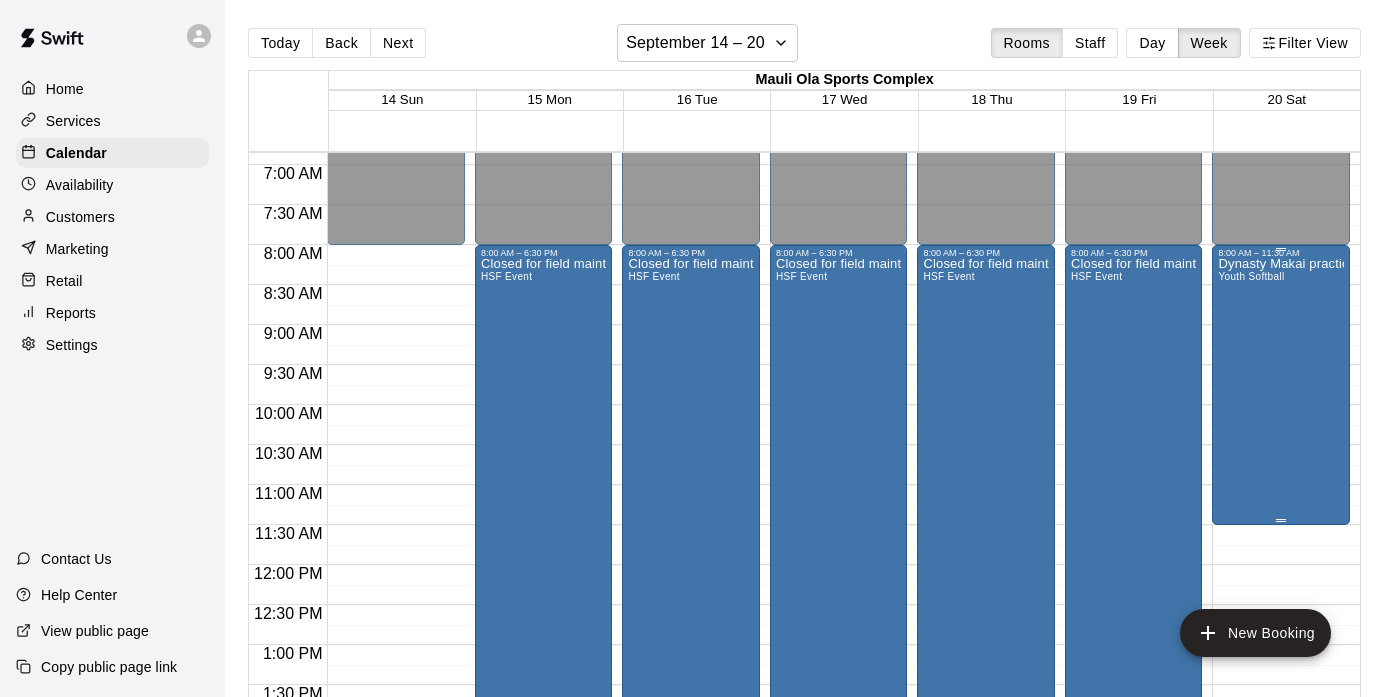 click on "Dynasty Makai practice Youth Softball" at bounding box center (1281, 606) 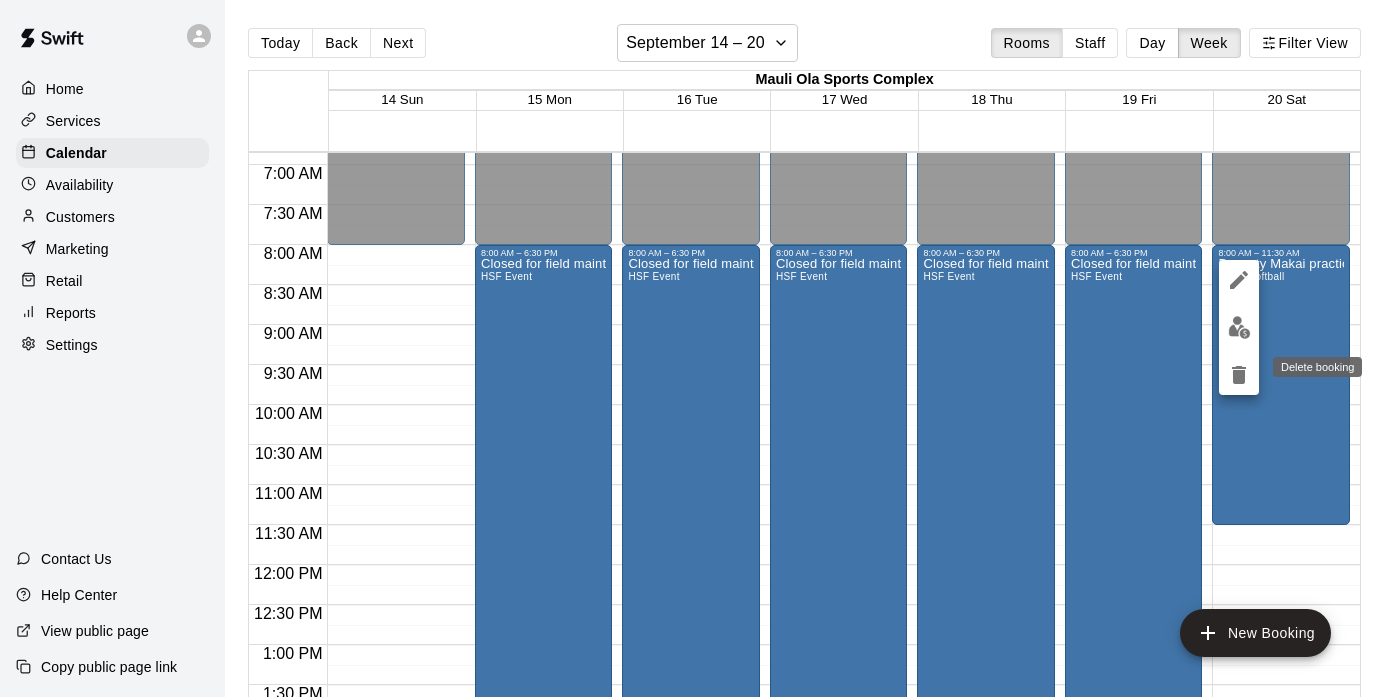 click 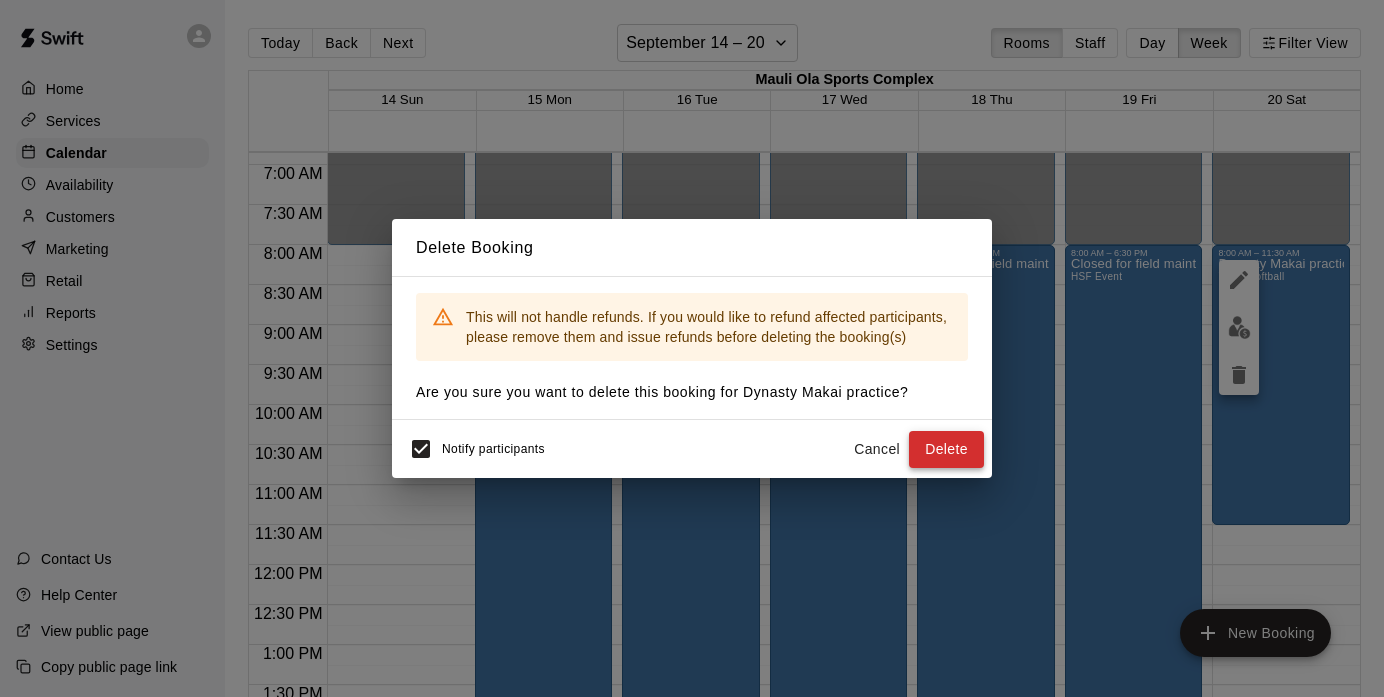 click on "Delete" at bounding box center [946, 449] 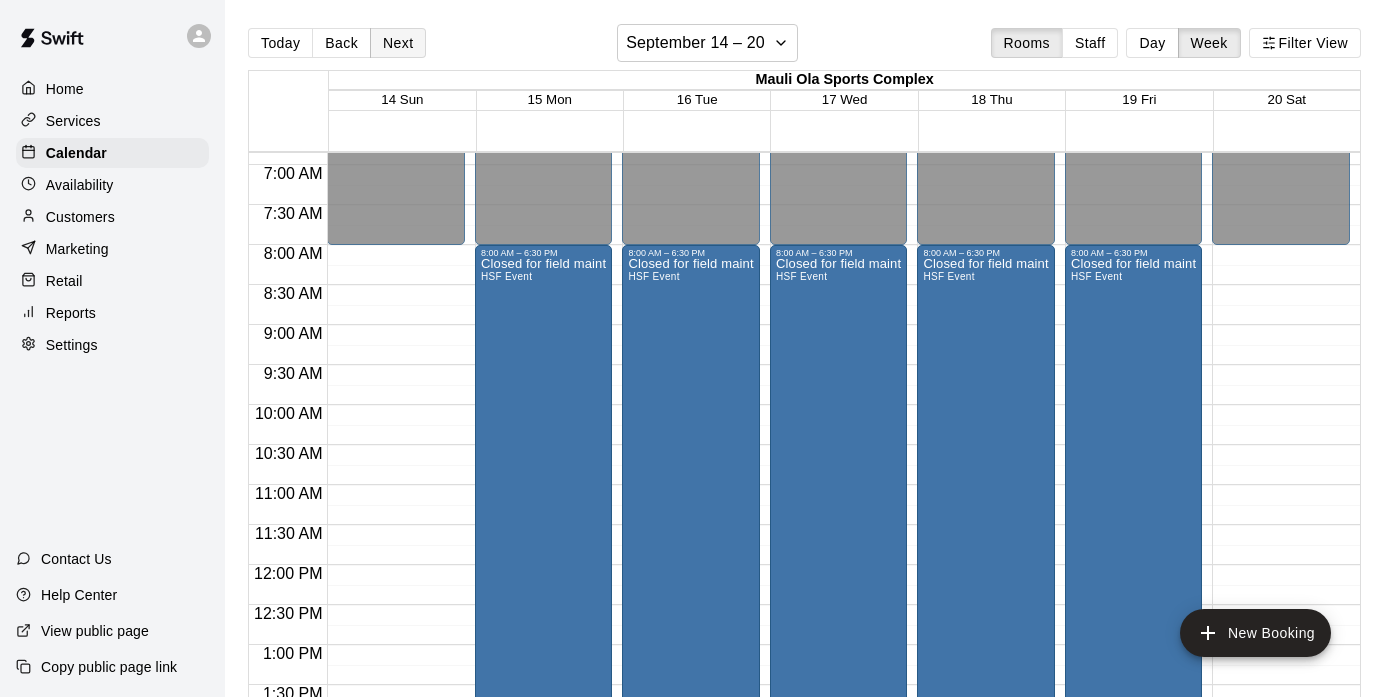 click on "Next" at bounding box center (398, 43) 